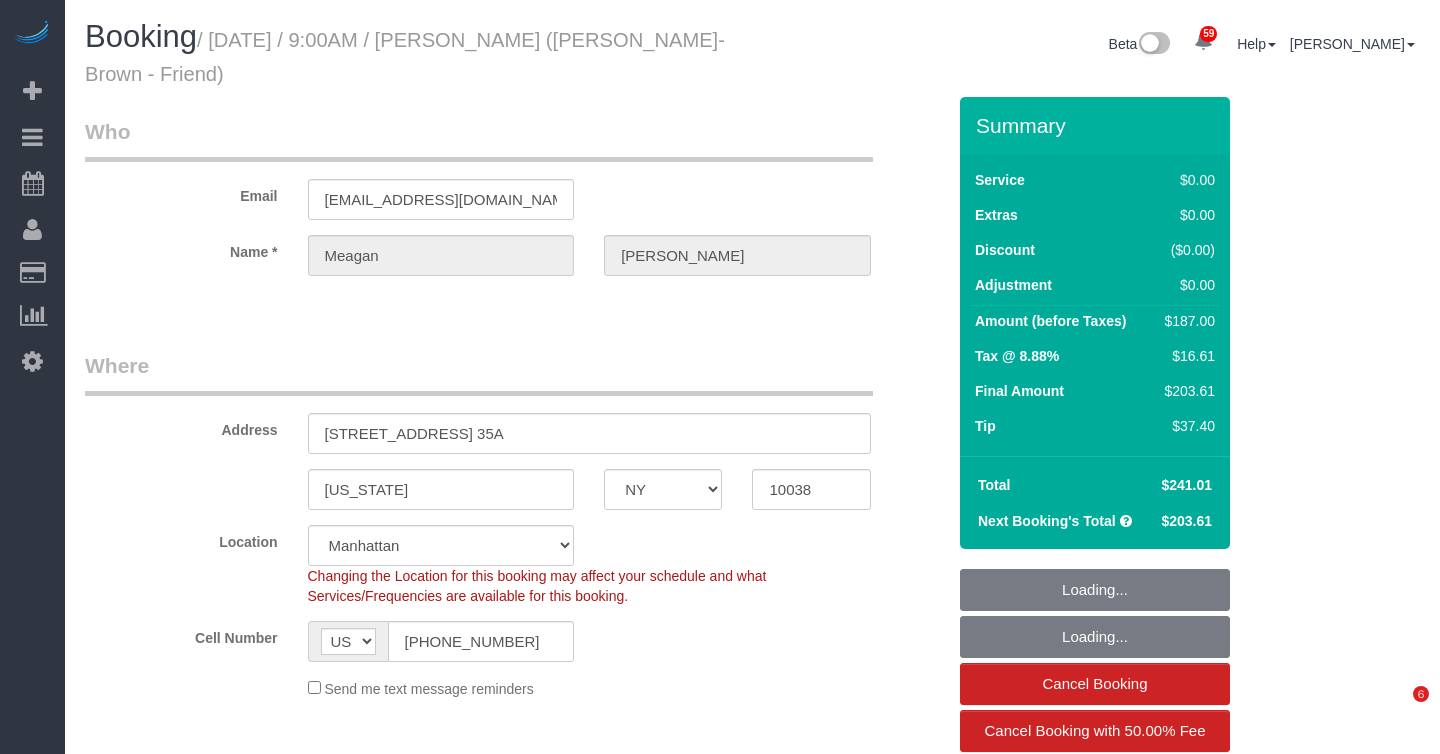 select on "NY" 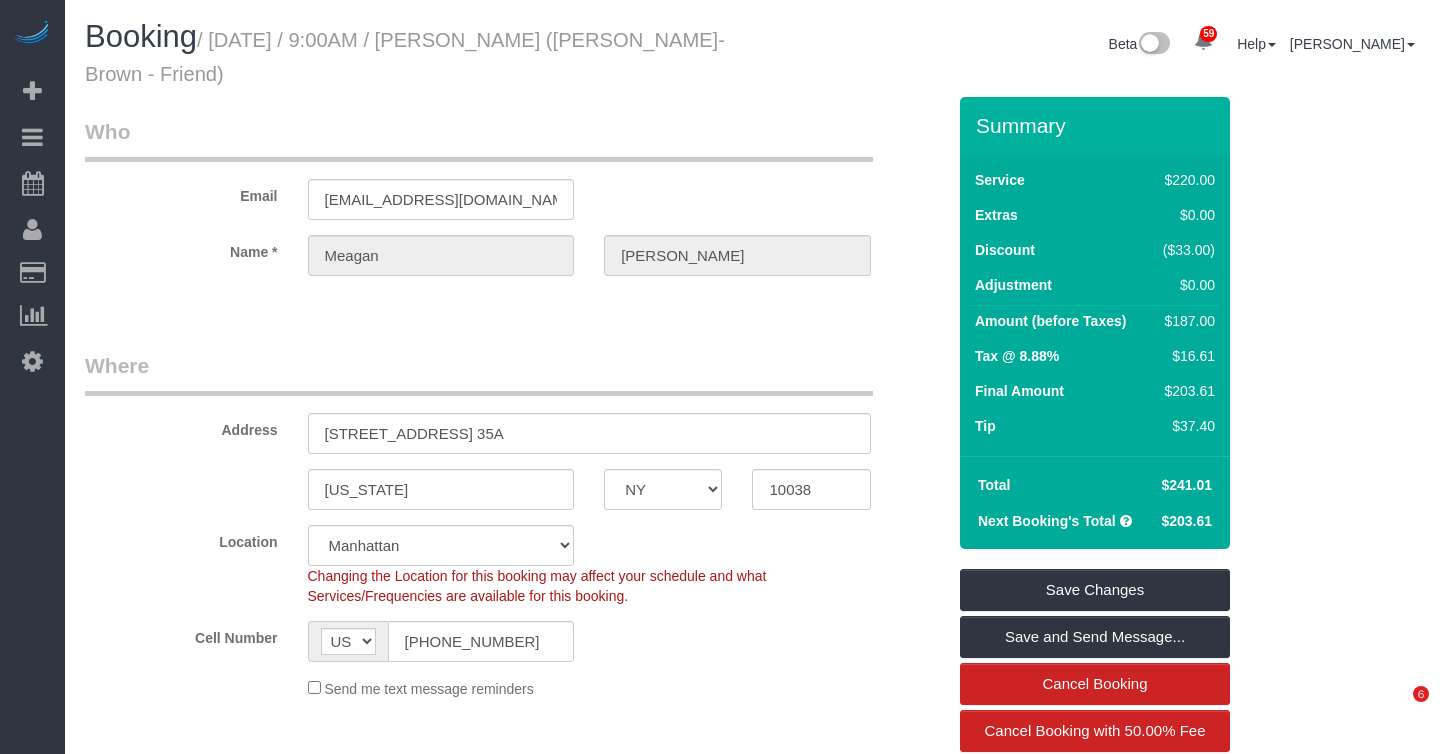 scroll, scrollTop: 0, scrollLeft: 0, axis: both 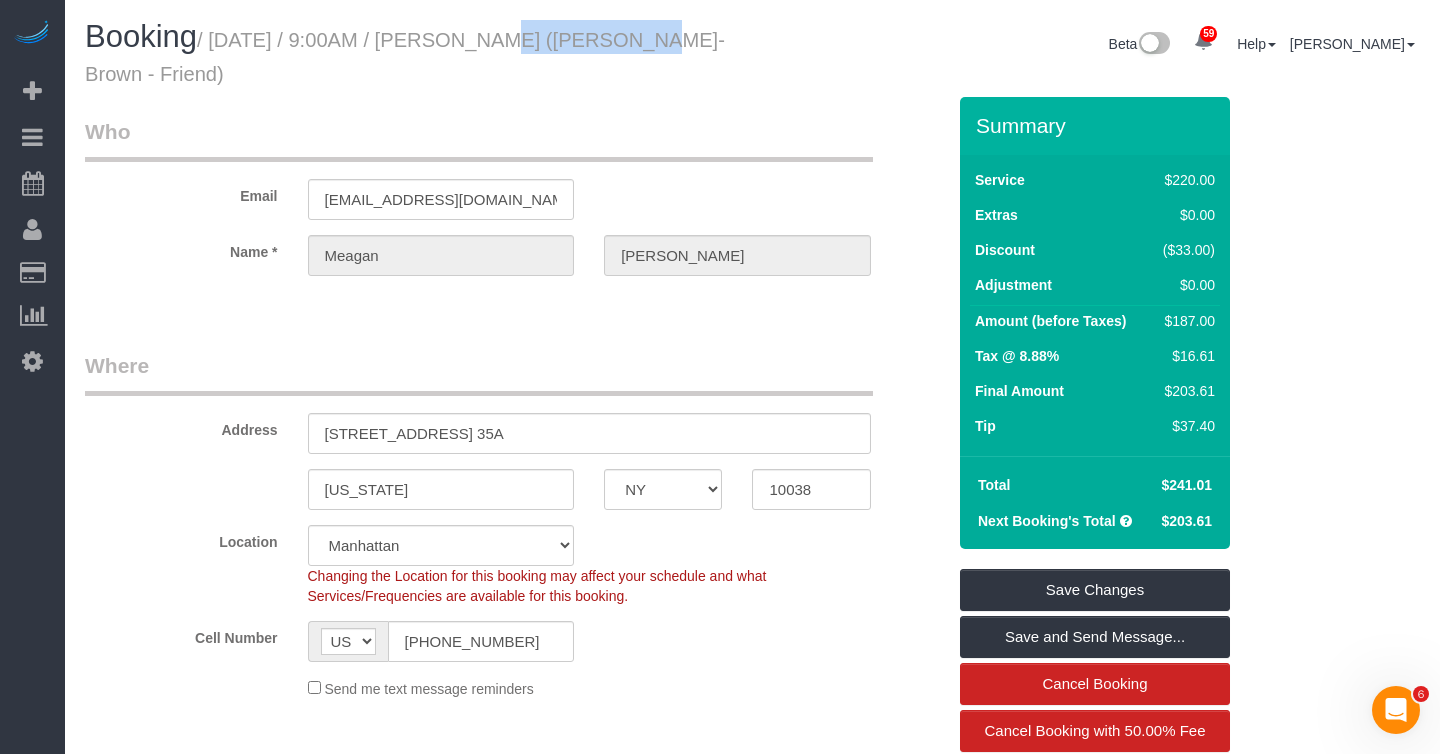 drag, startPoint x: 454, startPoint y: 44, endPoint x: 606, endPoint y: 48, distance: 152.05263 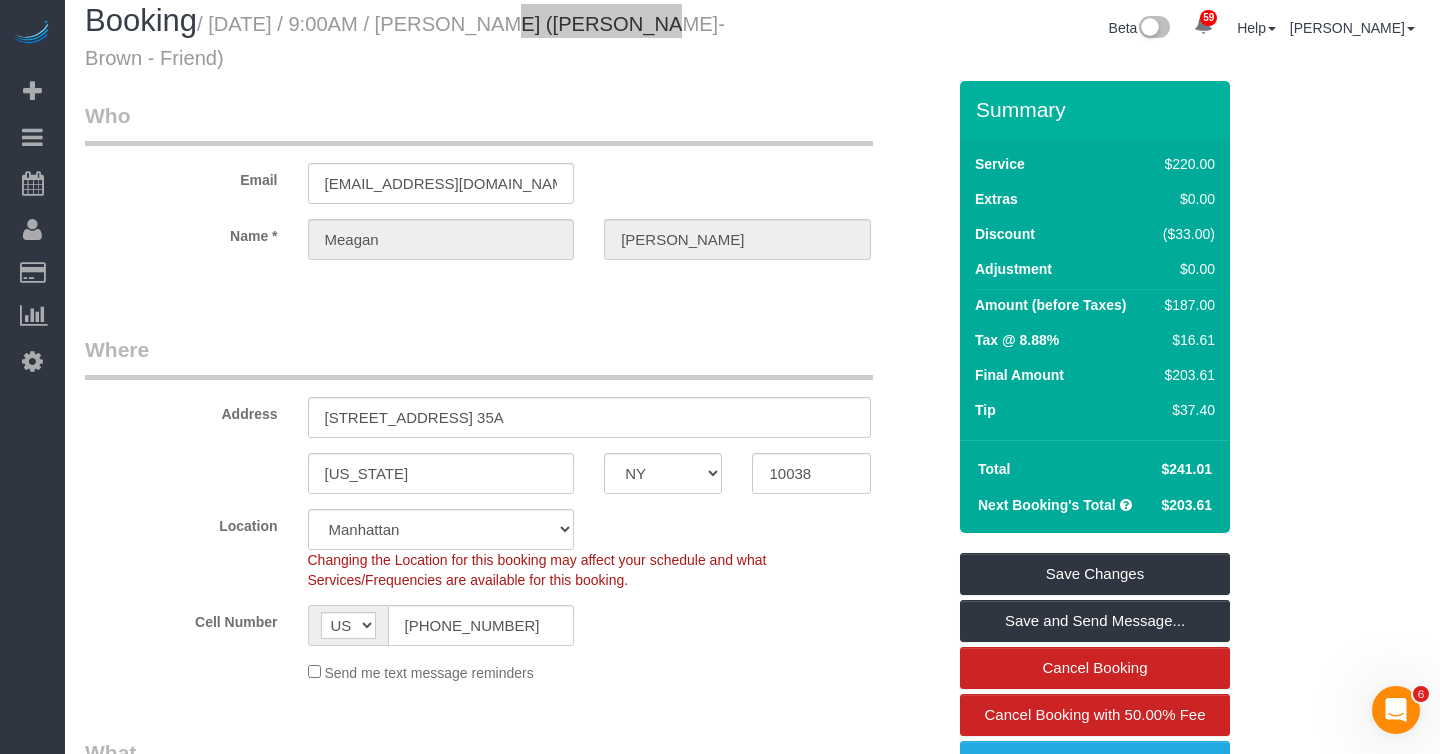 scroll, scrollTop: 22, scrollLeft: 0, axis: vertical 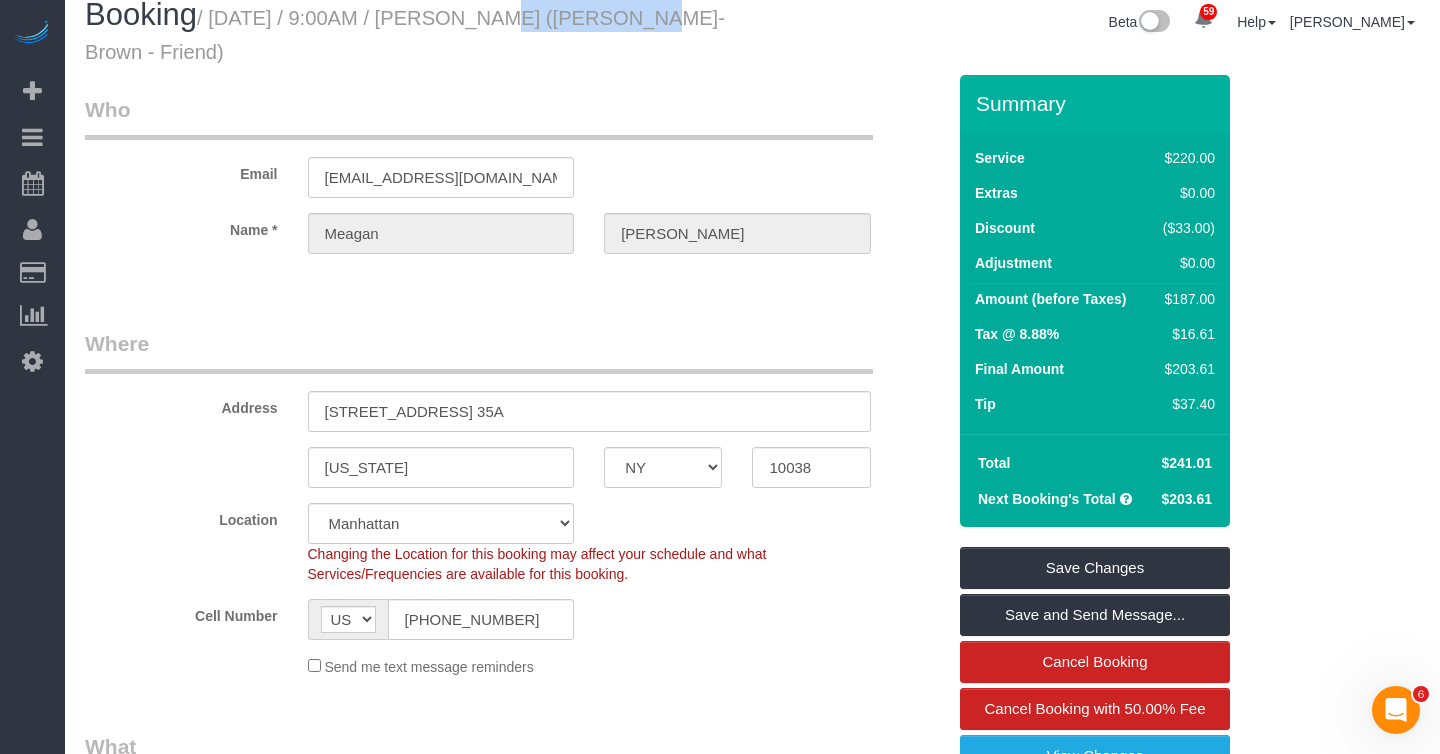 click on "/ July 02, 2025 / 9:00AM / Meagan Coleman (Max Stampa-Brown - Friend)" at bounding box center (405, 35) 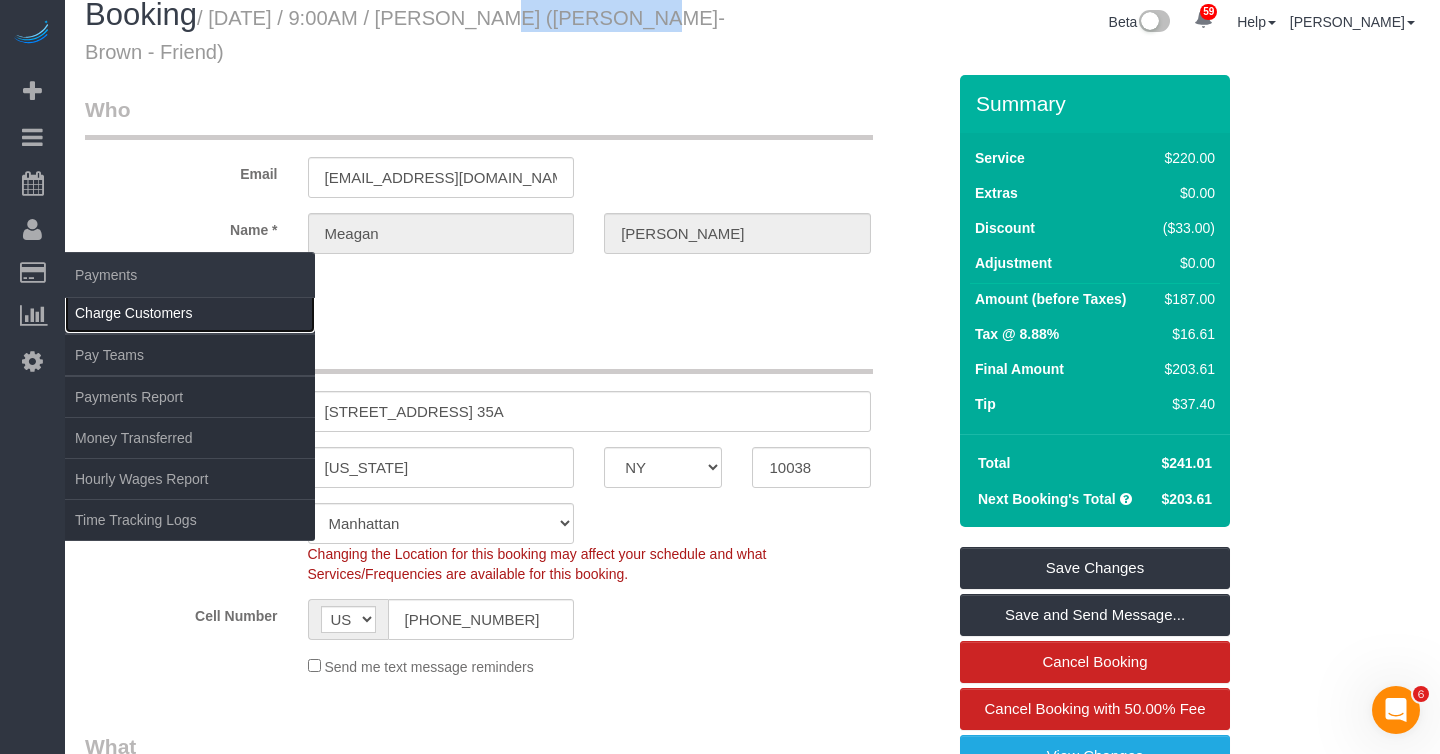 click on "Charge Customers" at bounding box center [190, 313] 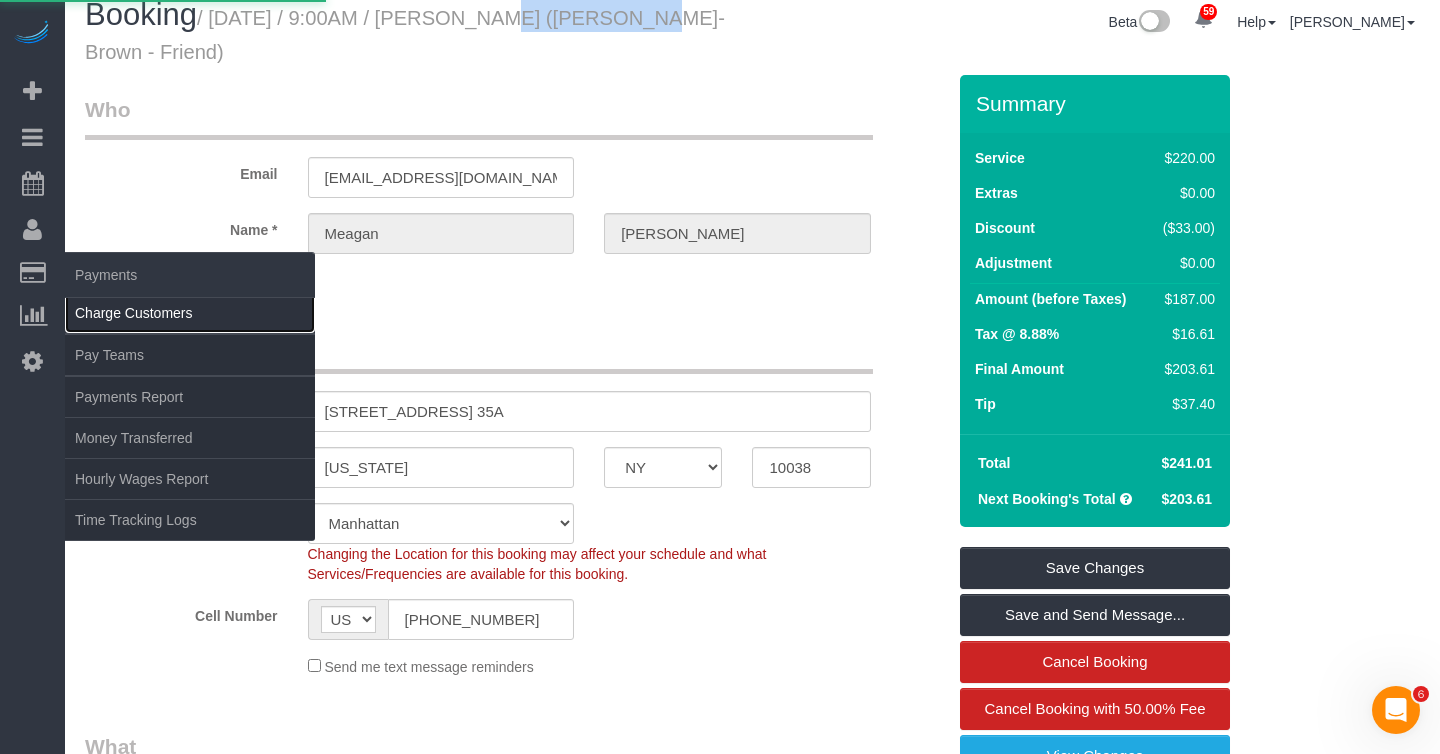 select 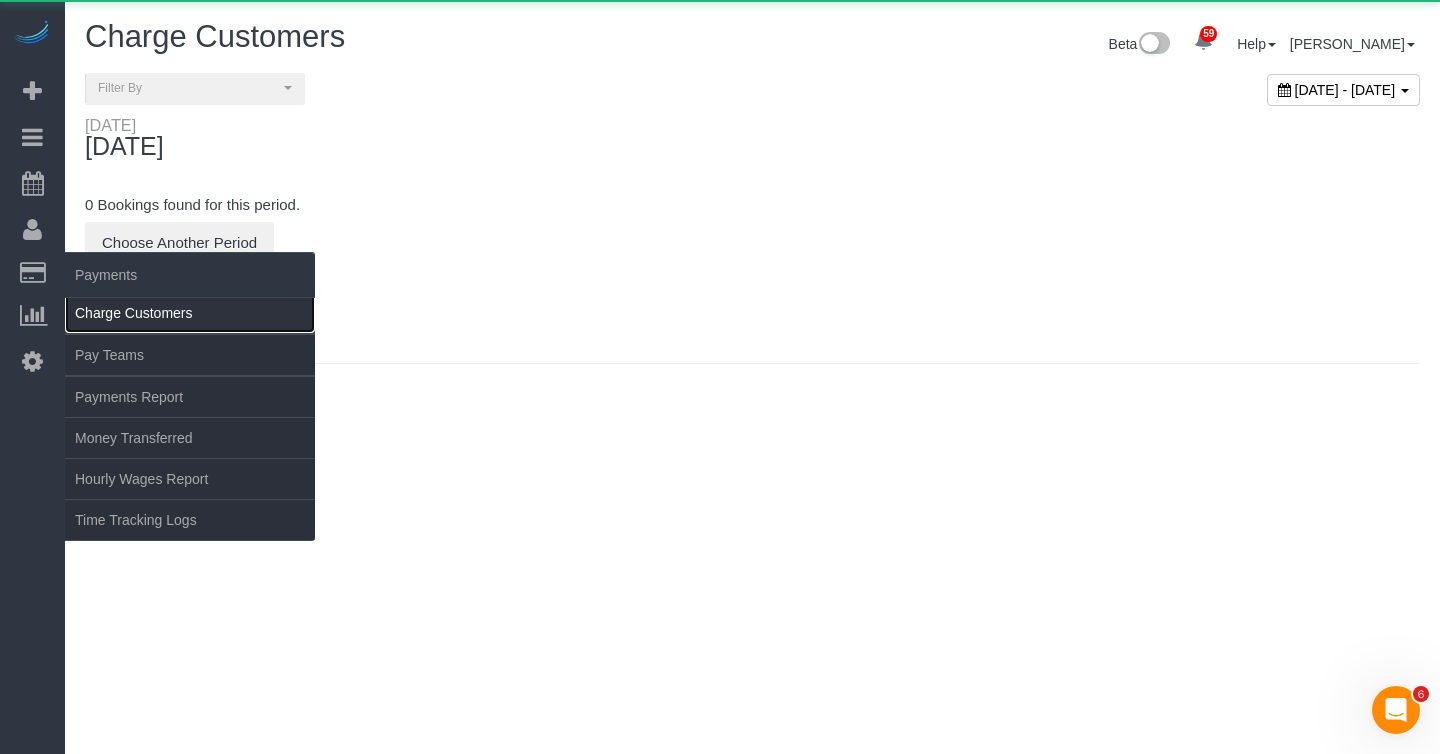 scroll, scrollTop: 0, scrollLeft: 0, axis: both 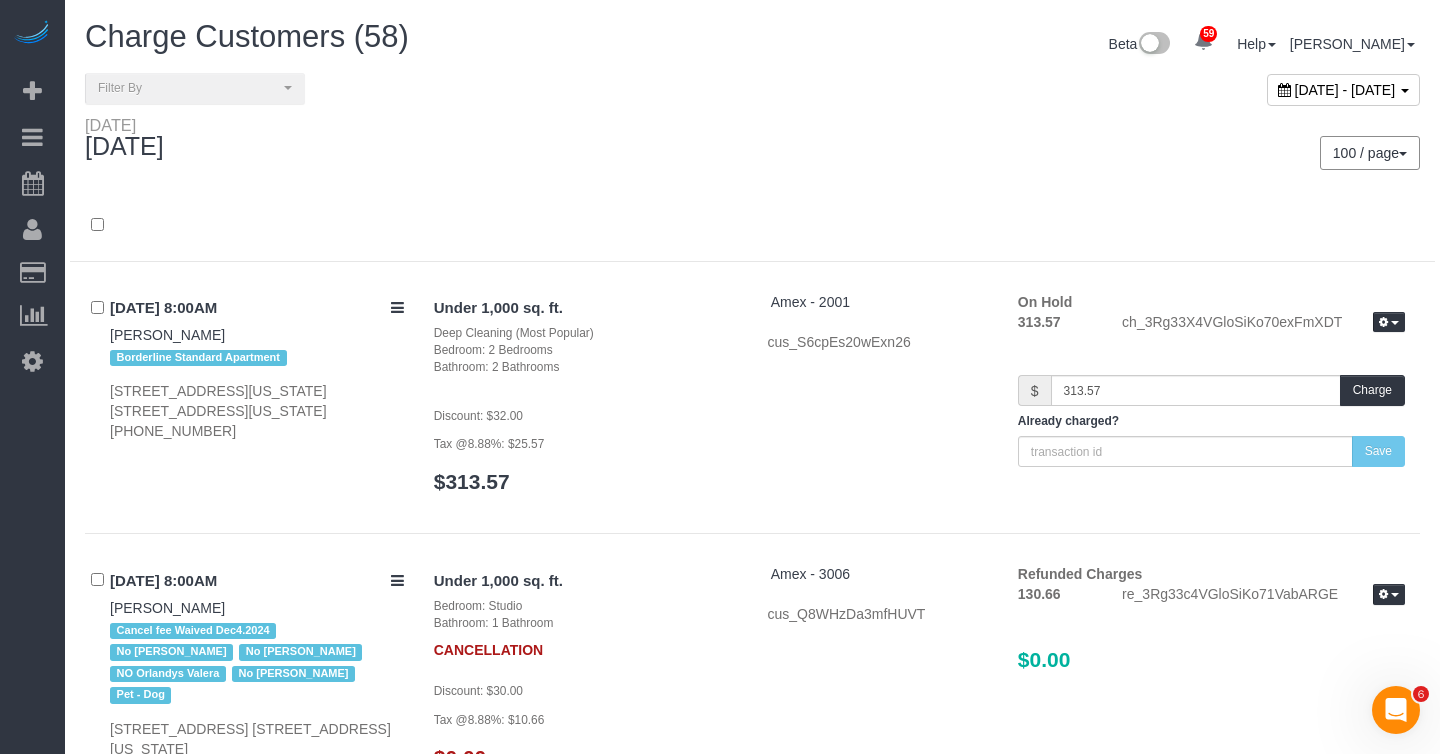 click on "[DATE] - [DATE]" at bounding box center [1343, 90] 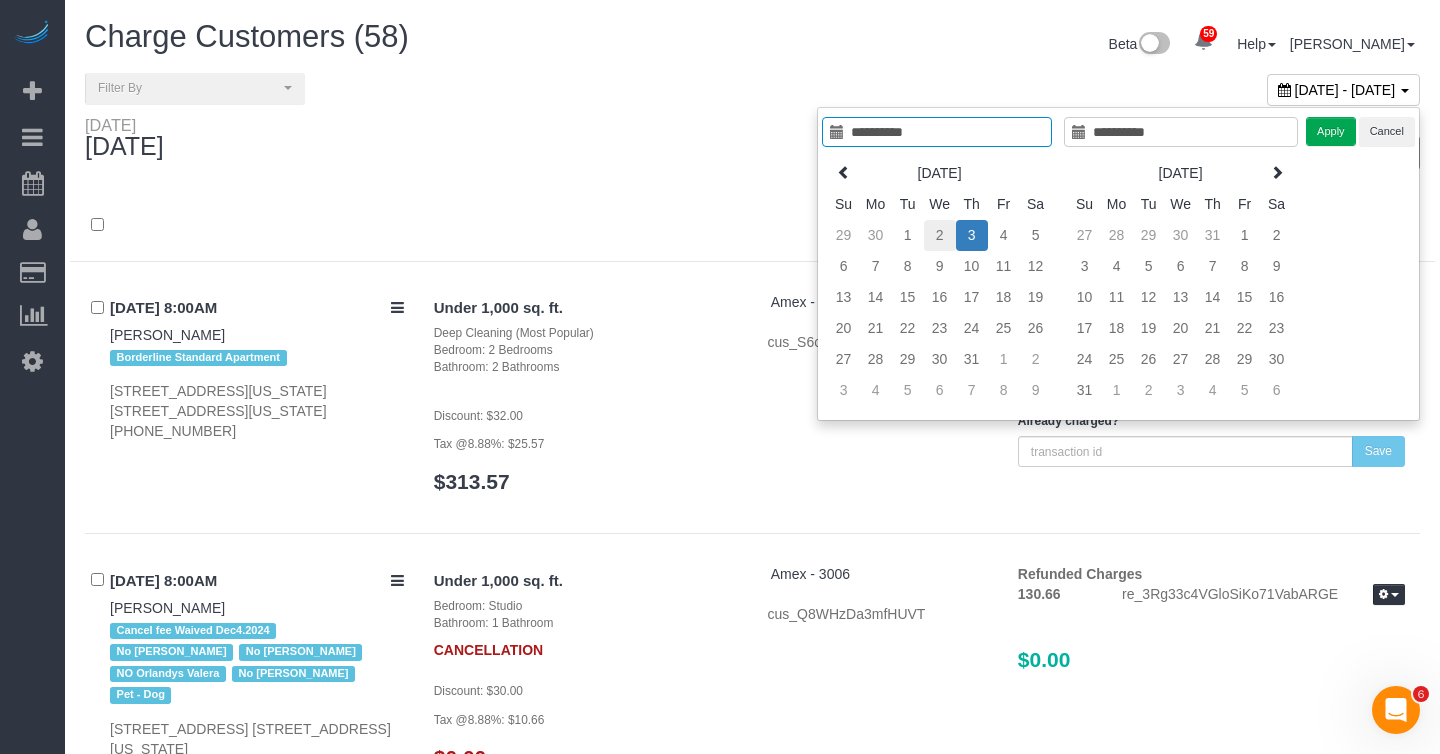 type on "**********" 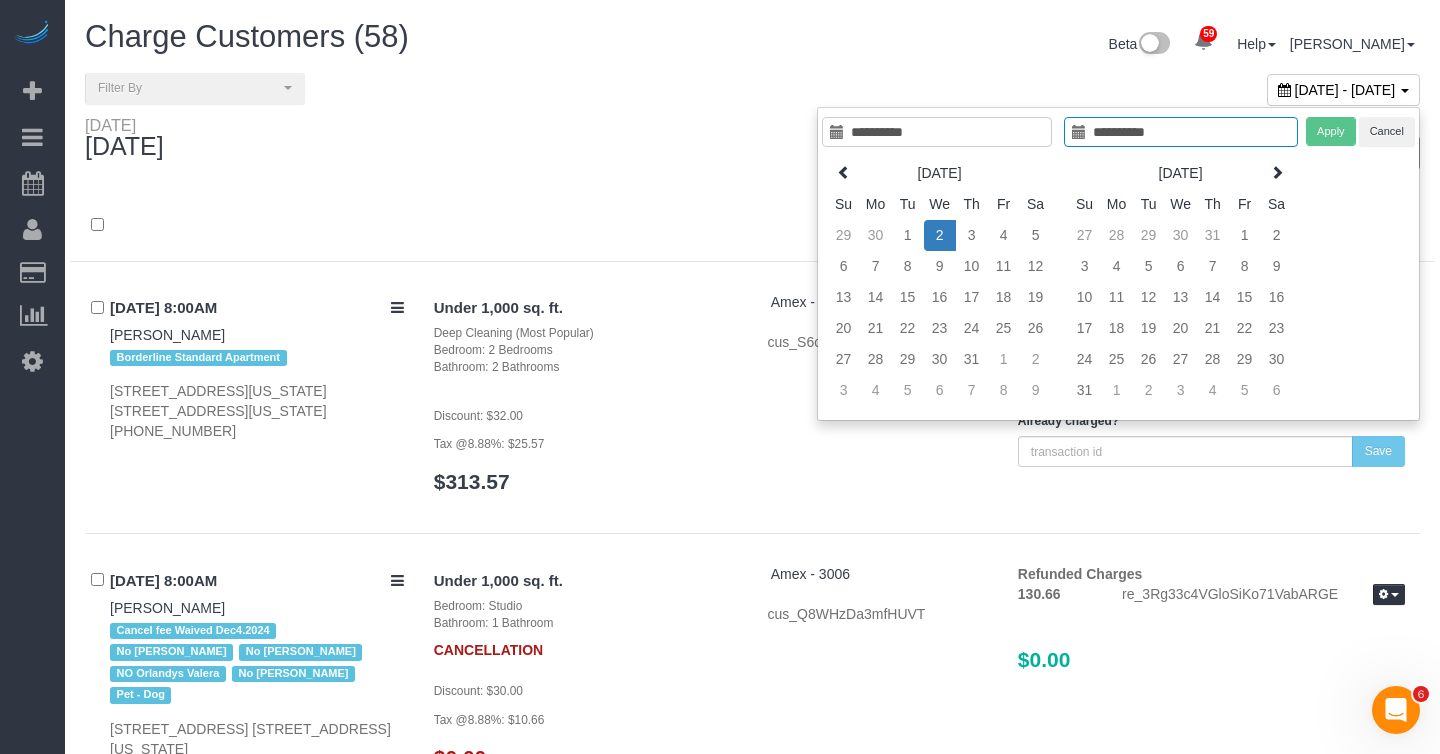 click on "2" at bounding box center (940, 235) 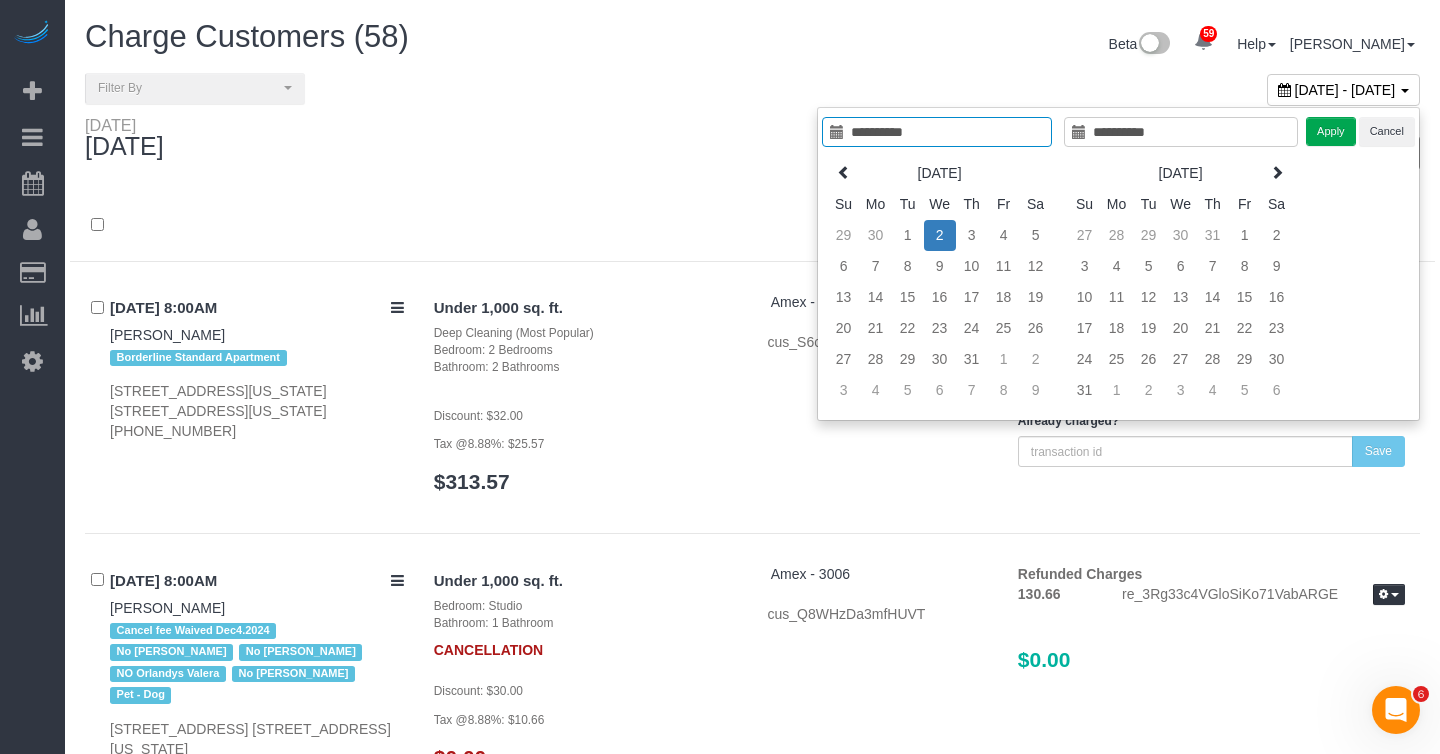 type on "**********" 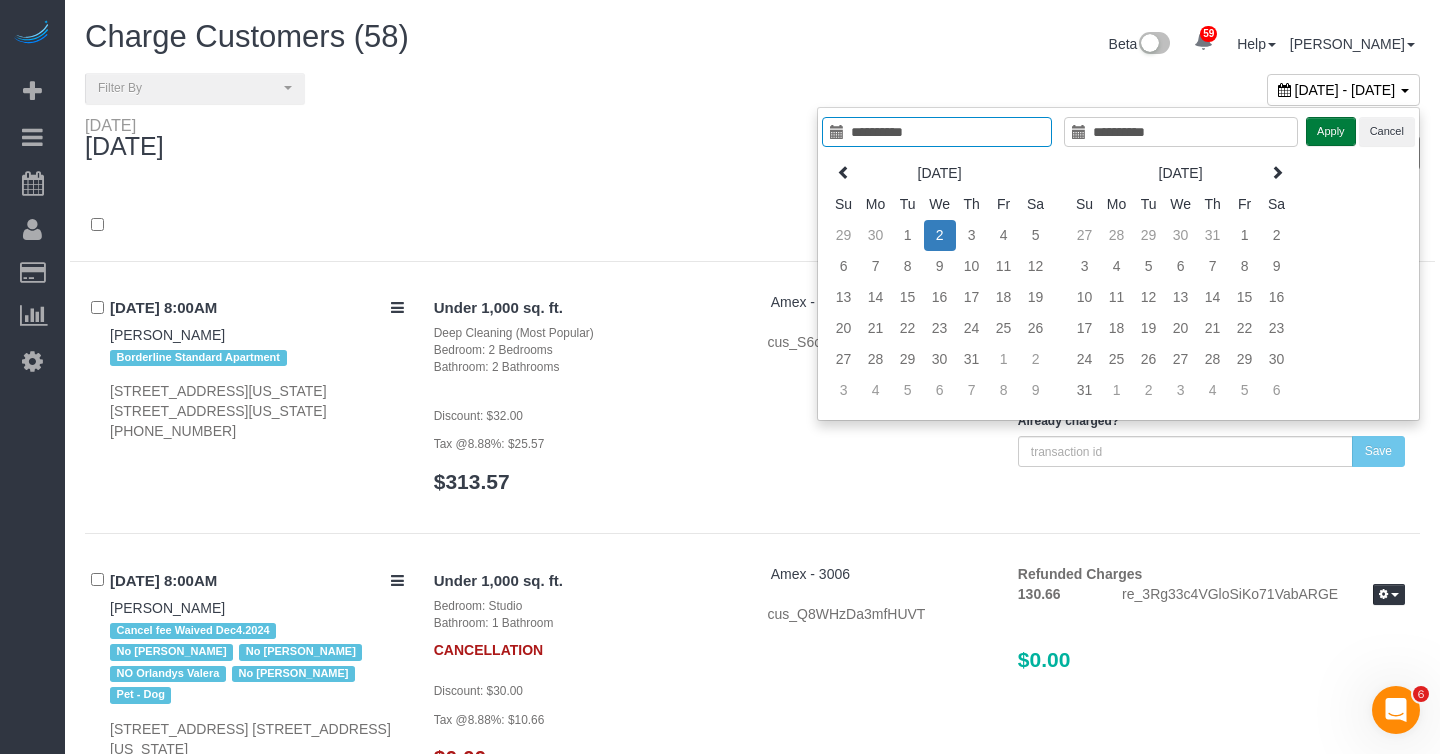 click on "Apply" at bounding box center [1331, 131] 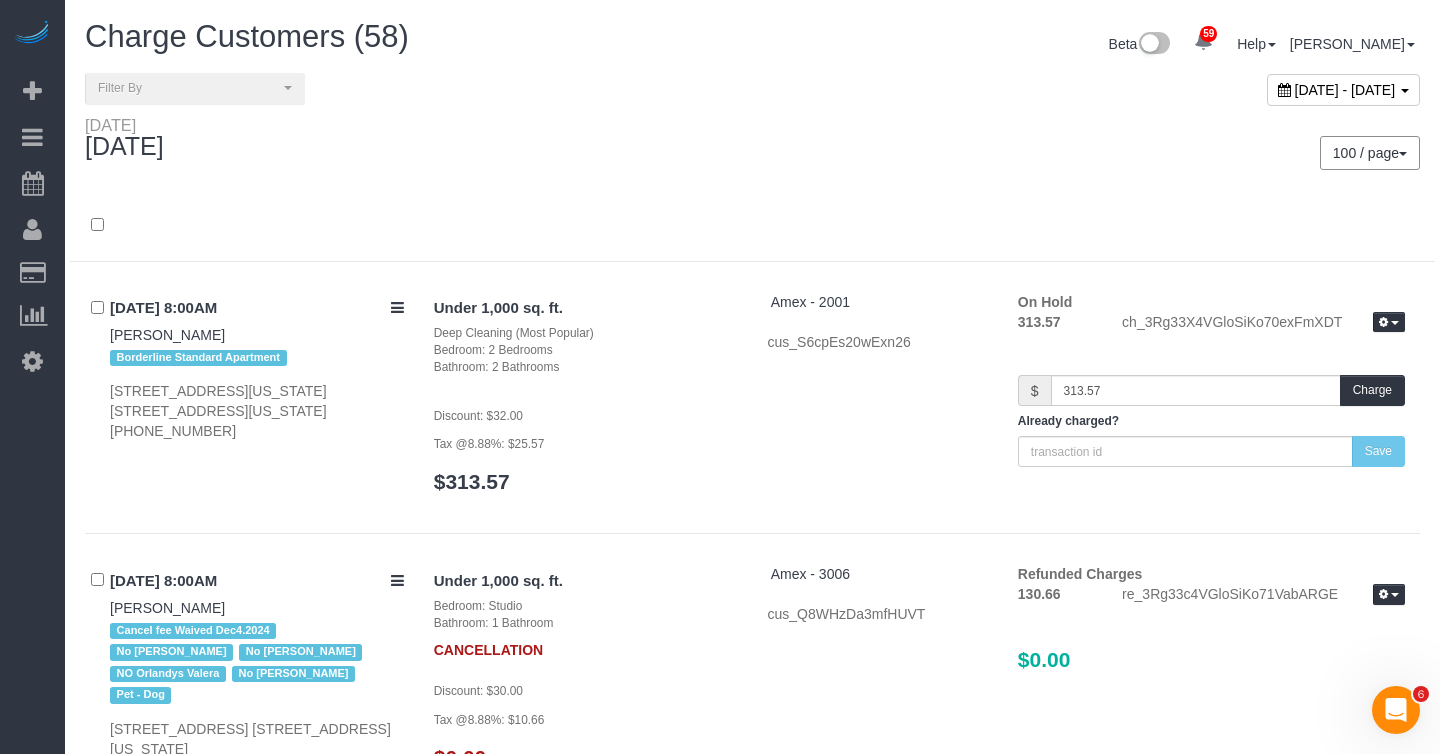 click on "100 / page
10 / page
20 / page
30 / page
40 / page
50 / page
100 / page" at bounding box center [1094, 153] 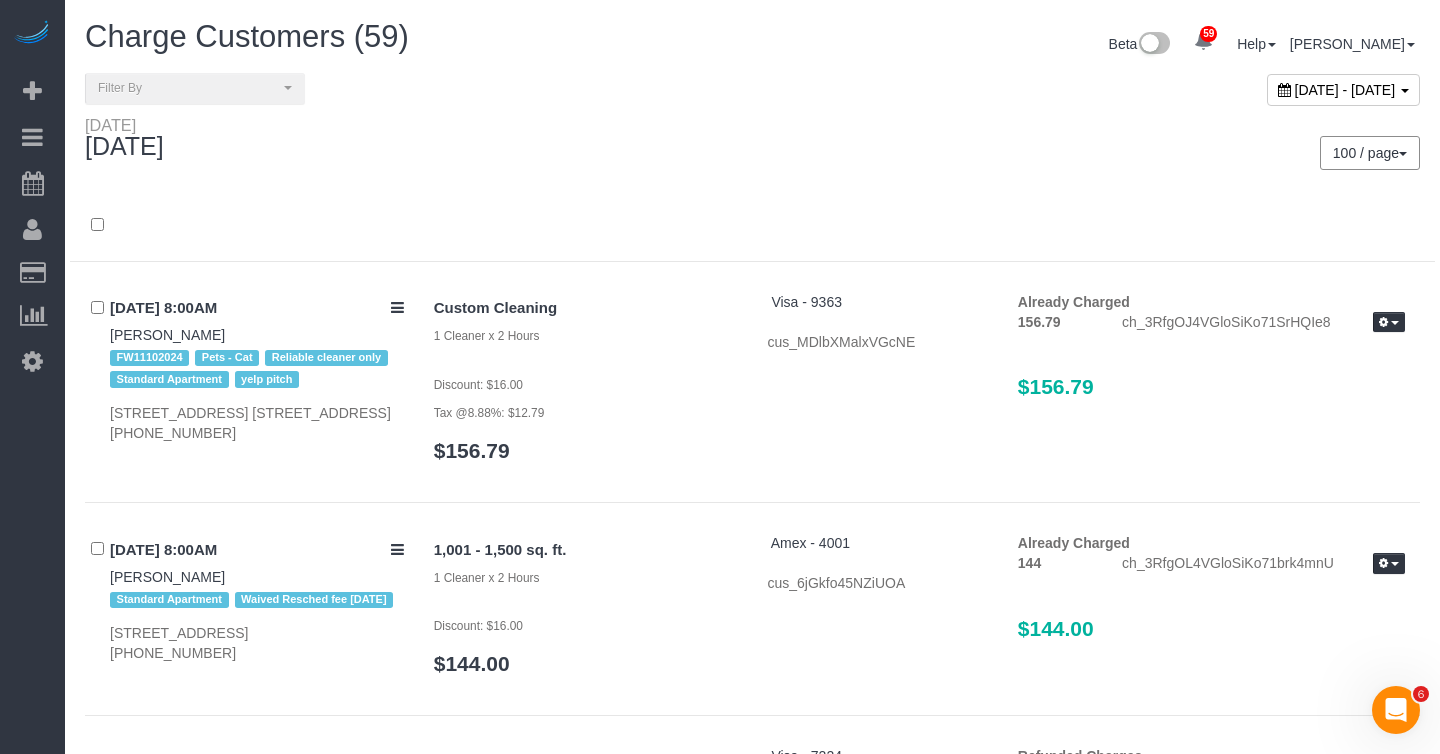 scroll, scrollTop: 2125, scrollLeft: 0, axis: vertical 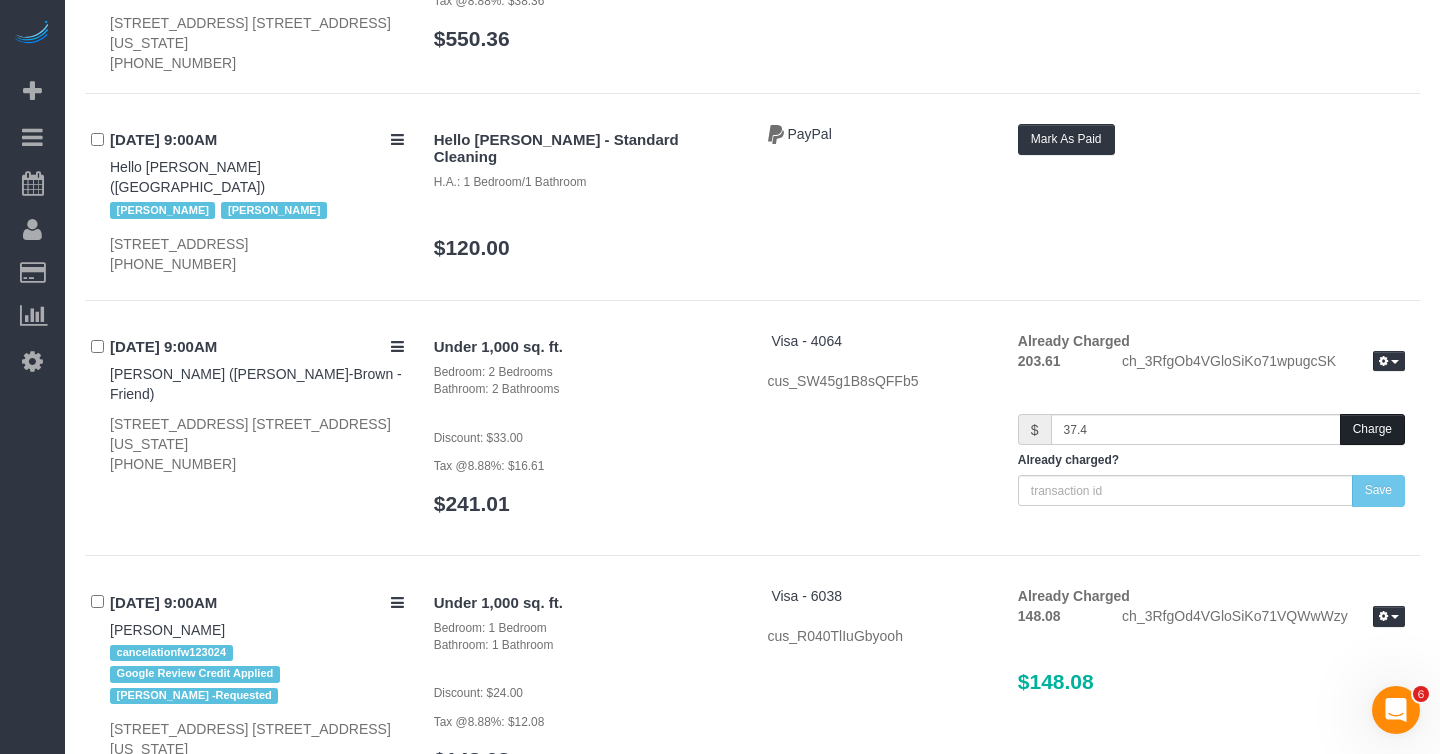 click on "Charge" at bounding box center [1372, 429] 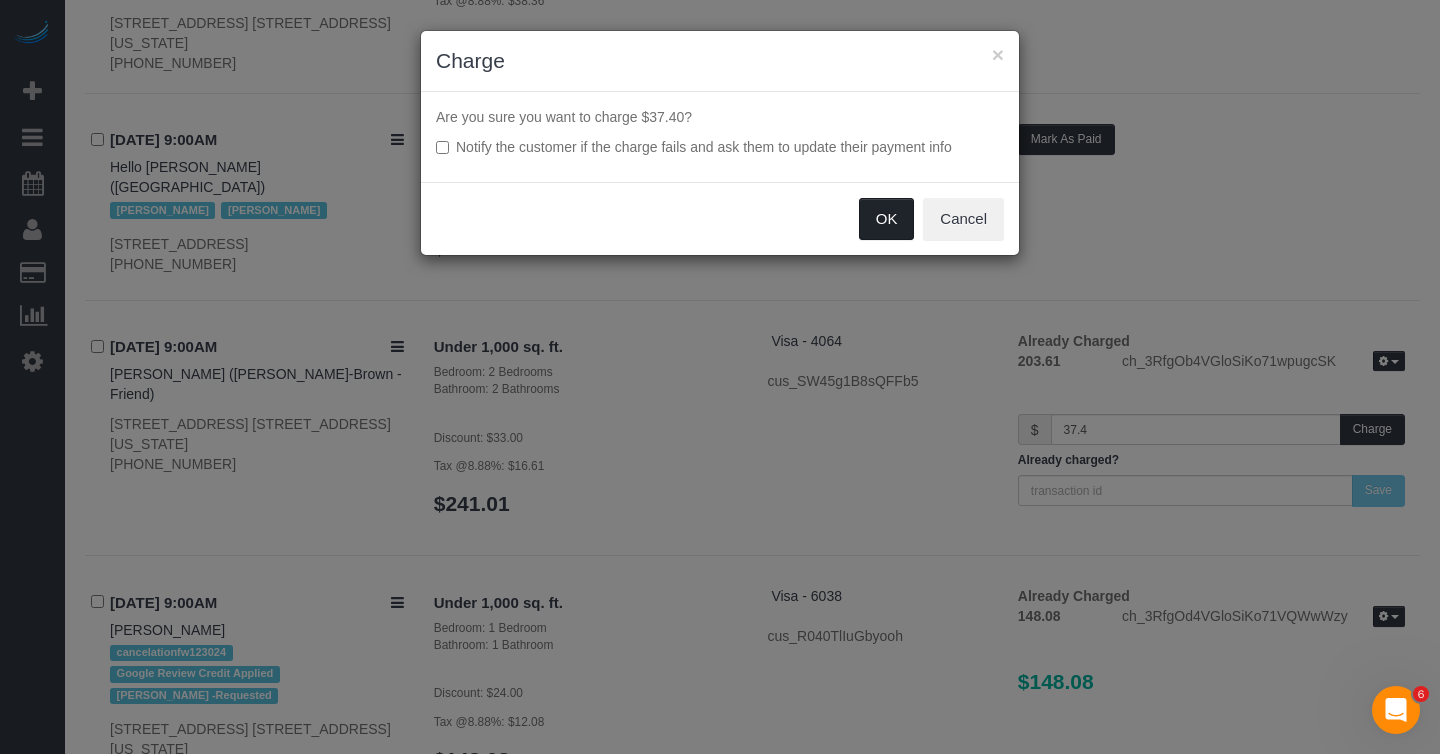 click on "OK" at bounding box center (887, 219) 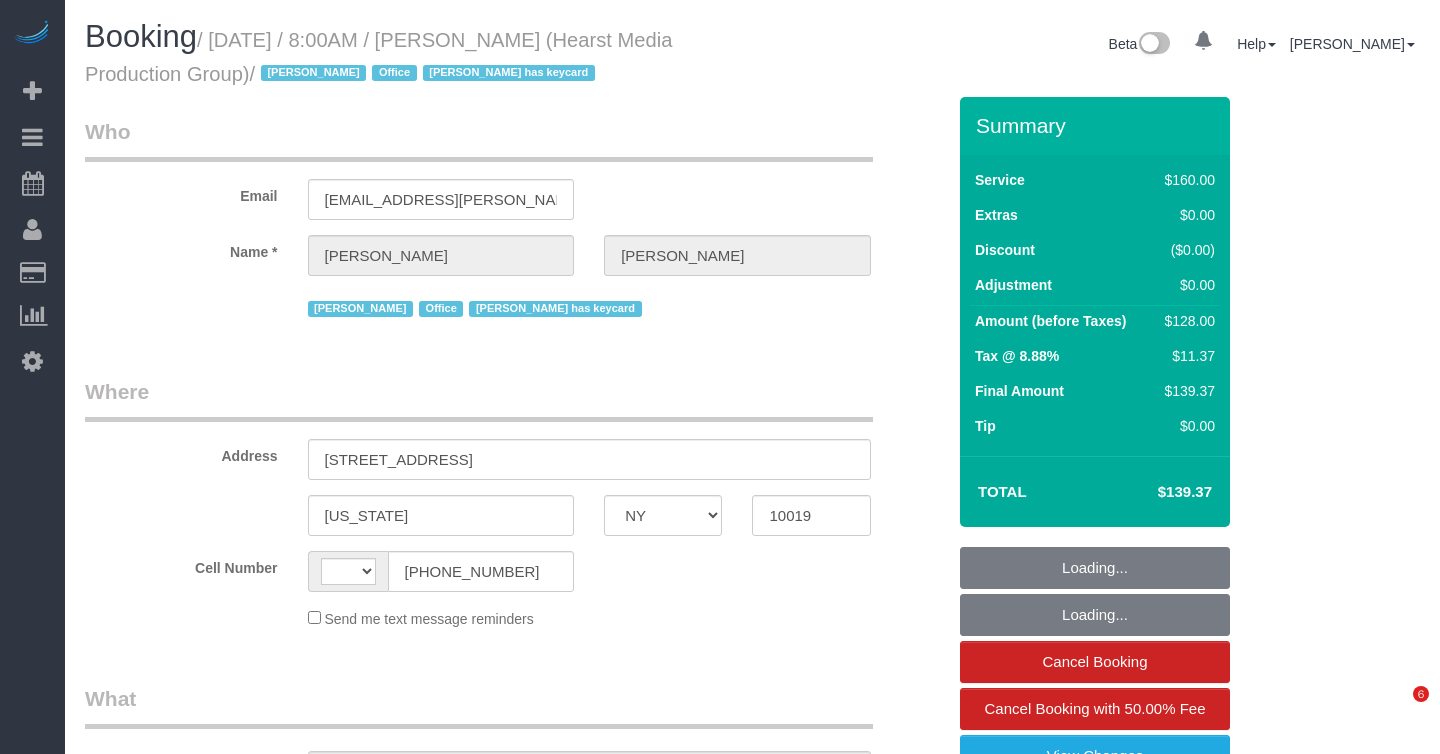 select on "NY" 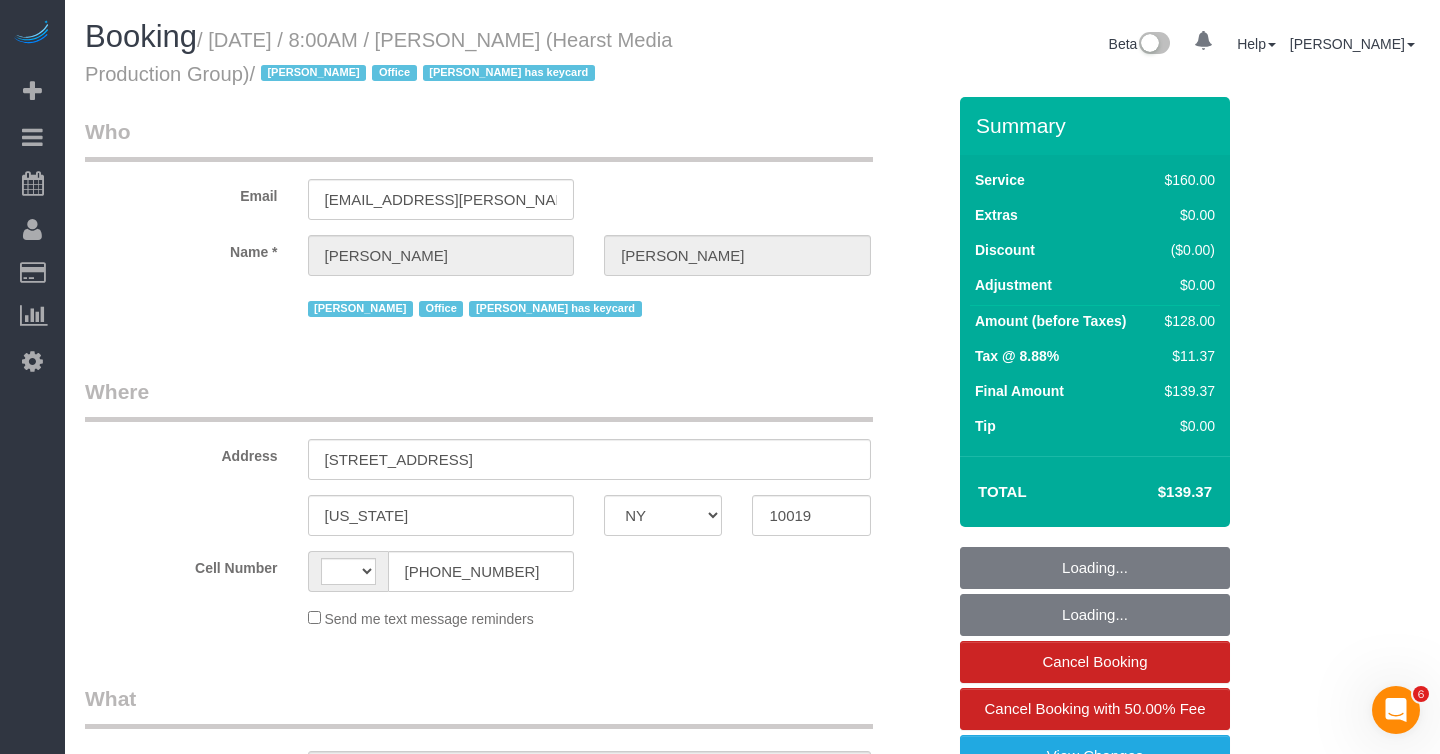 scroll, scrollTop: 0, scrollLeft: 0, axis: both 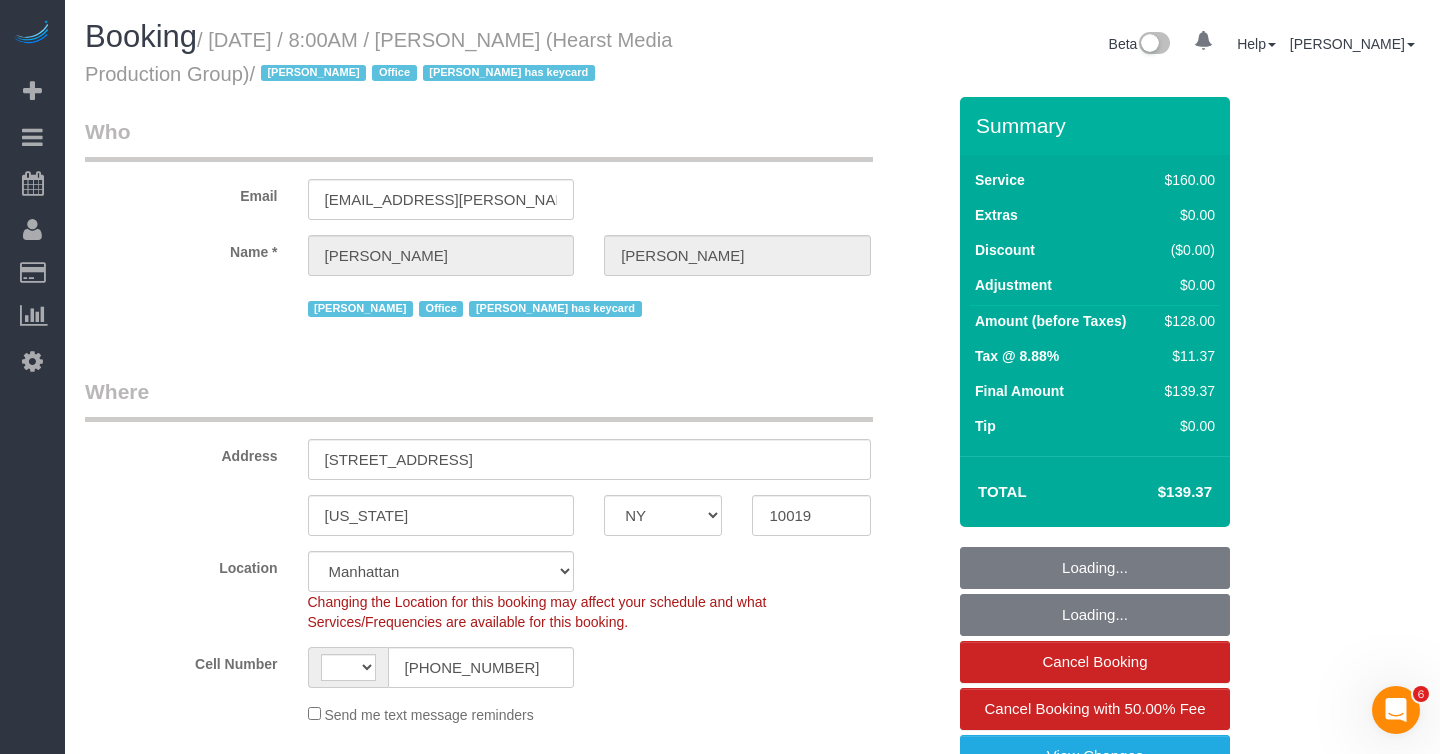 select on "string:stripe-pm_1POn4N4VGloSiKo7I2MIPr2I" 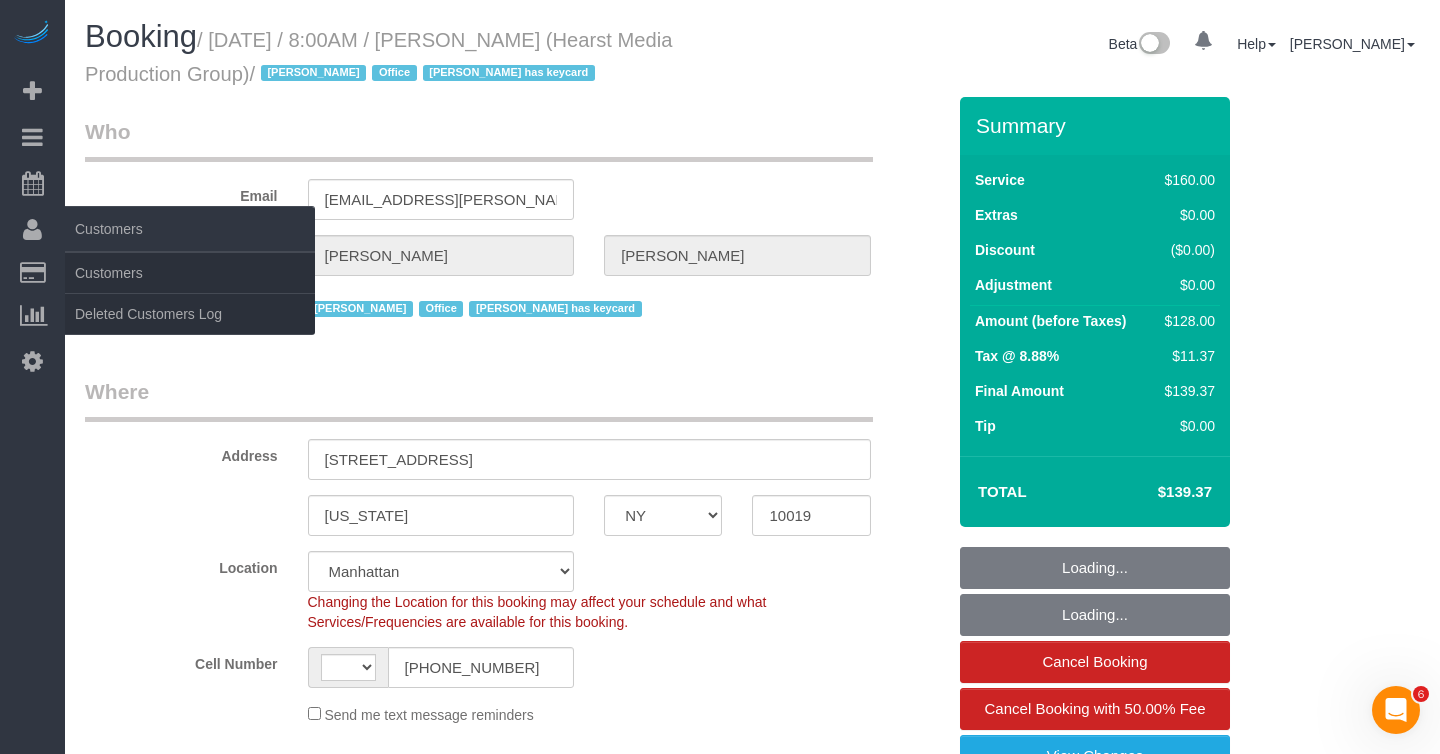 select on "object:872" 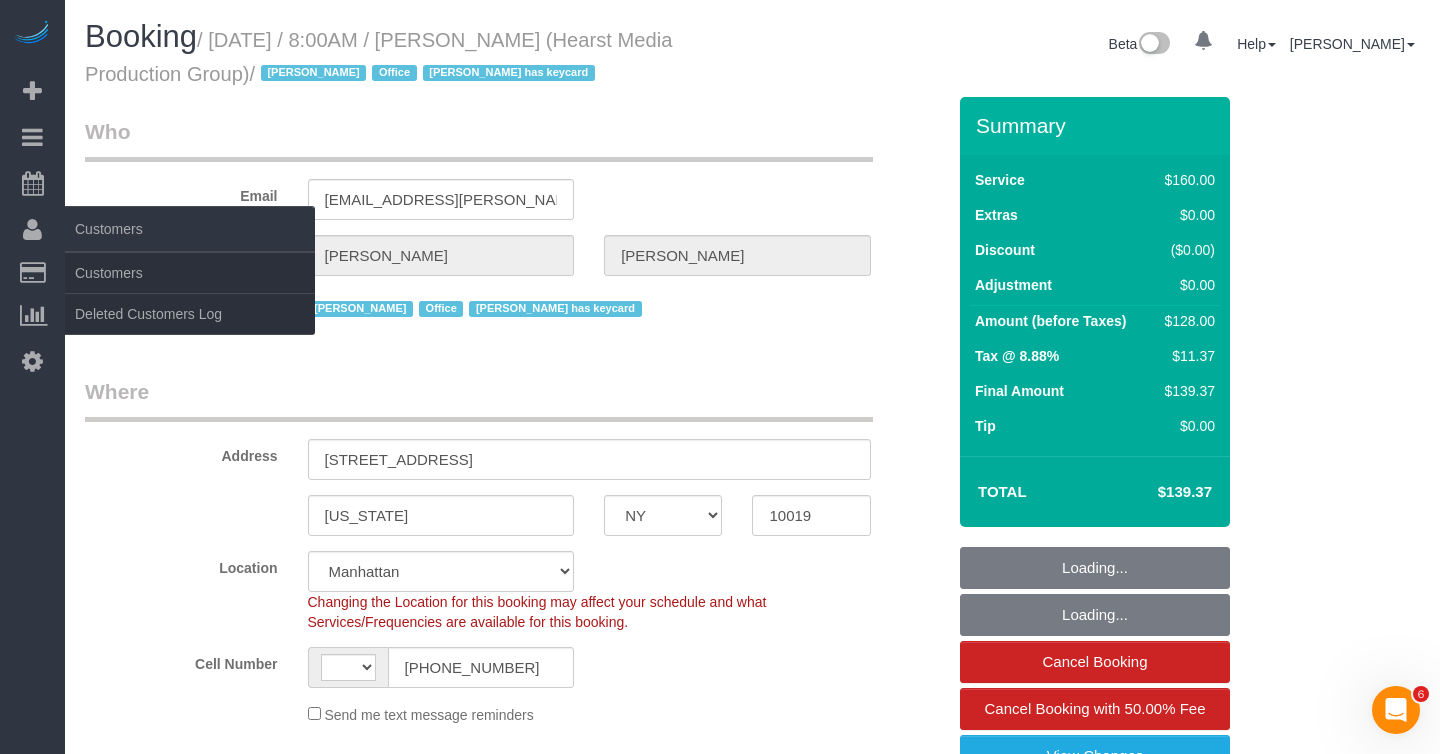 select on "string:US" 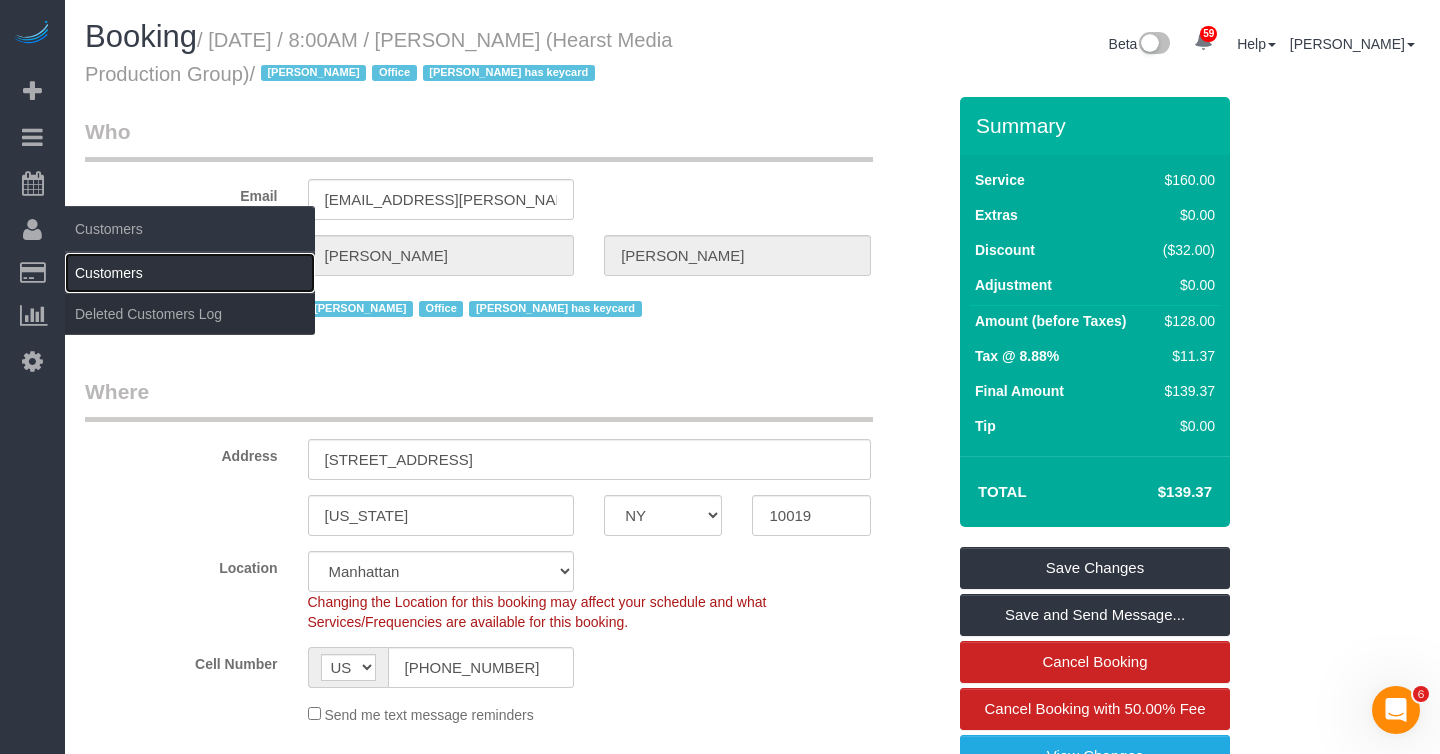 click on "Customers" at bounding box center (190, 273) 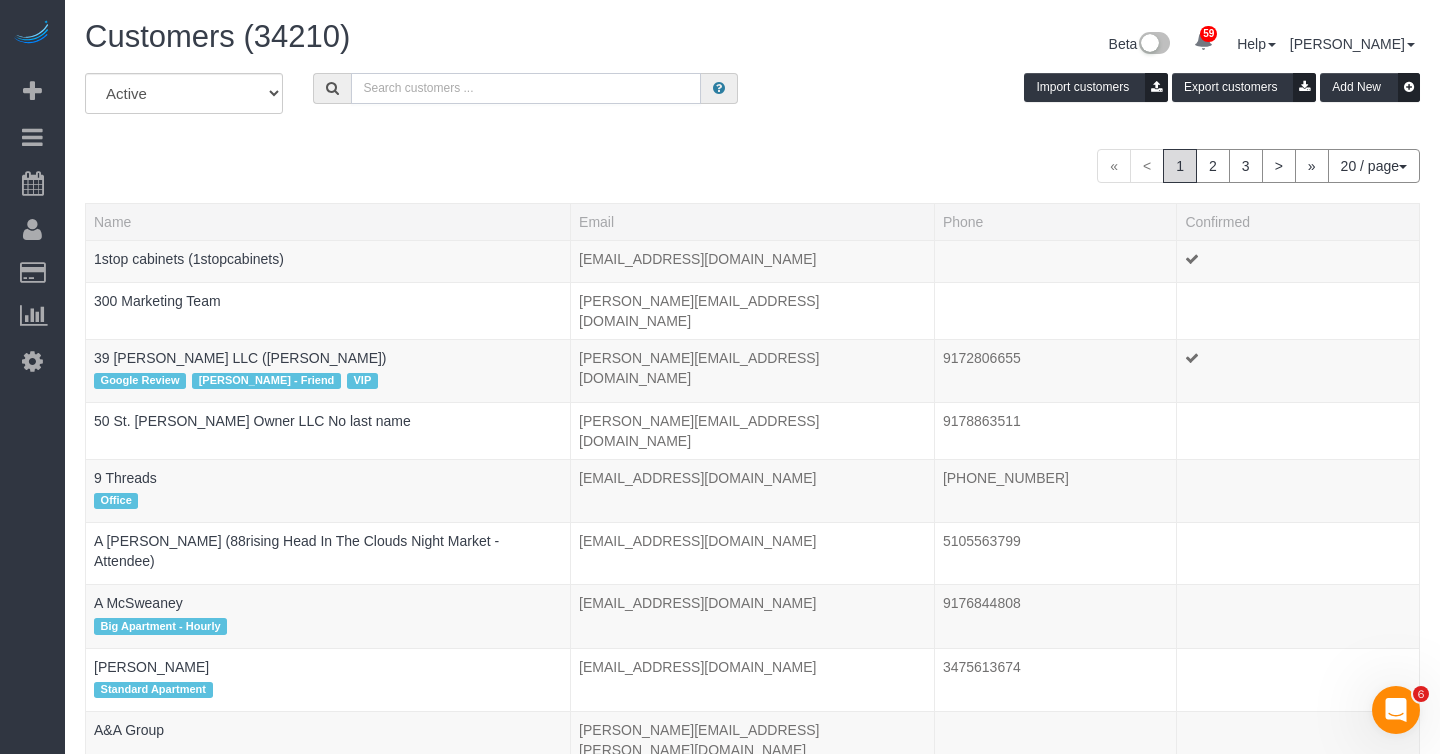 click at bounding box center (526, 88) 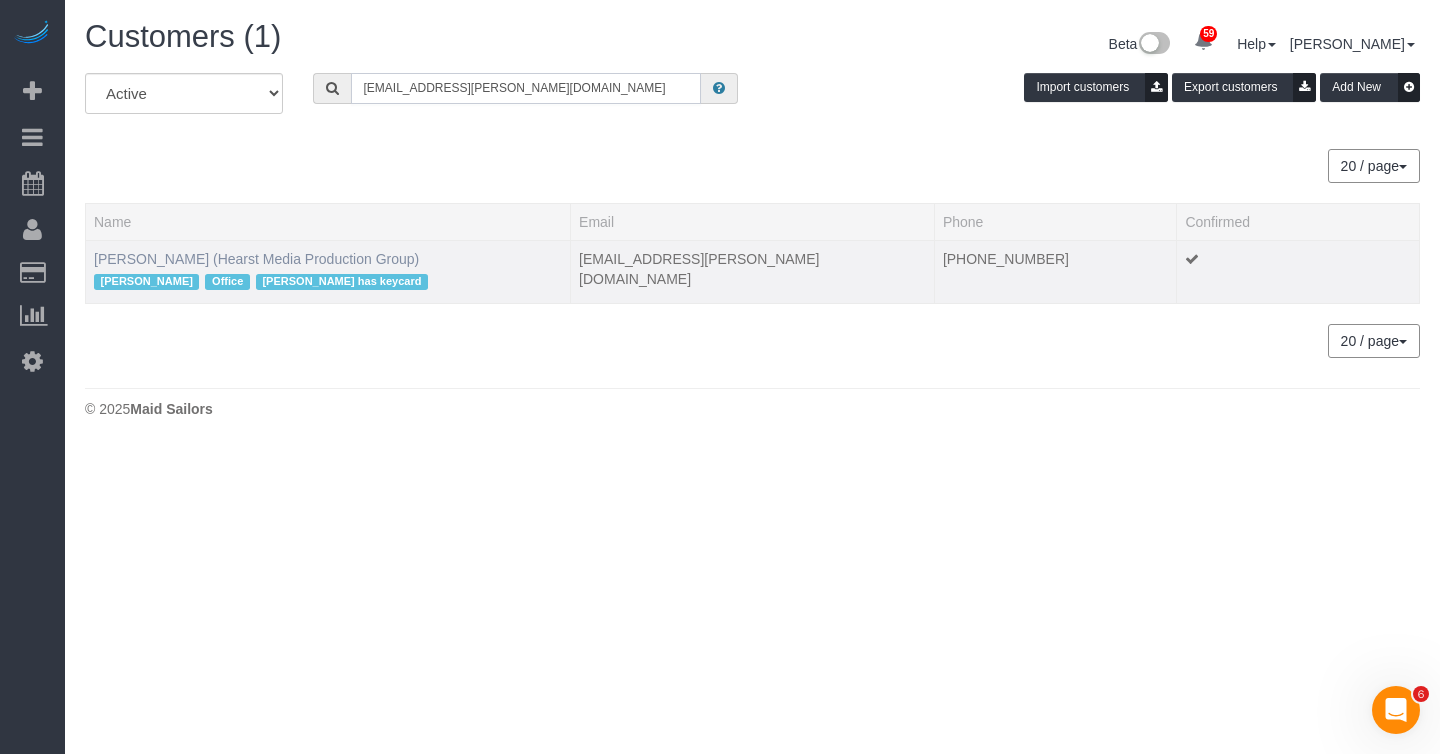 type on "rob.pohle@hearst.com" 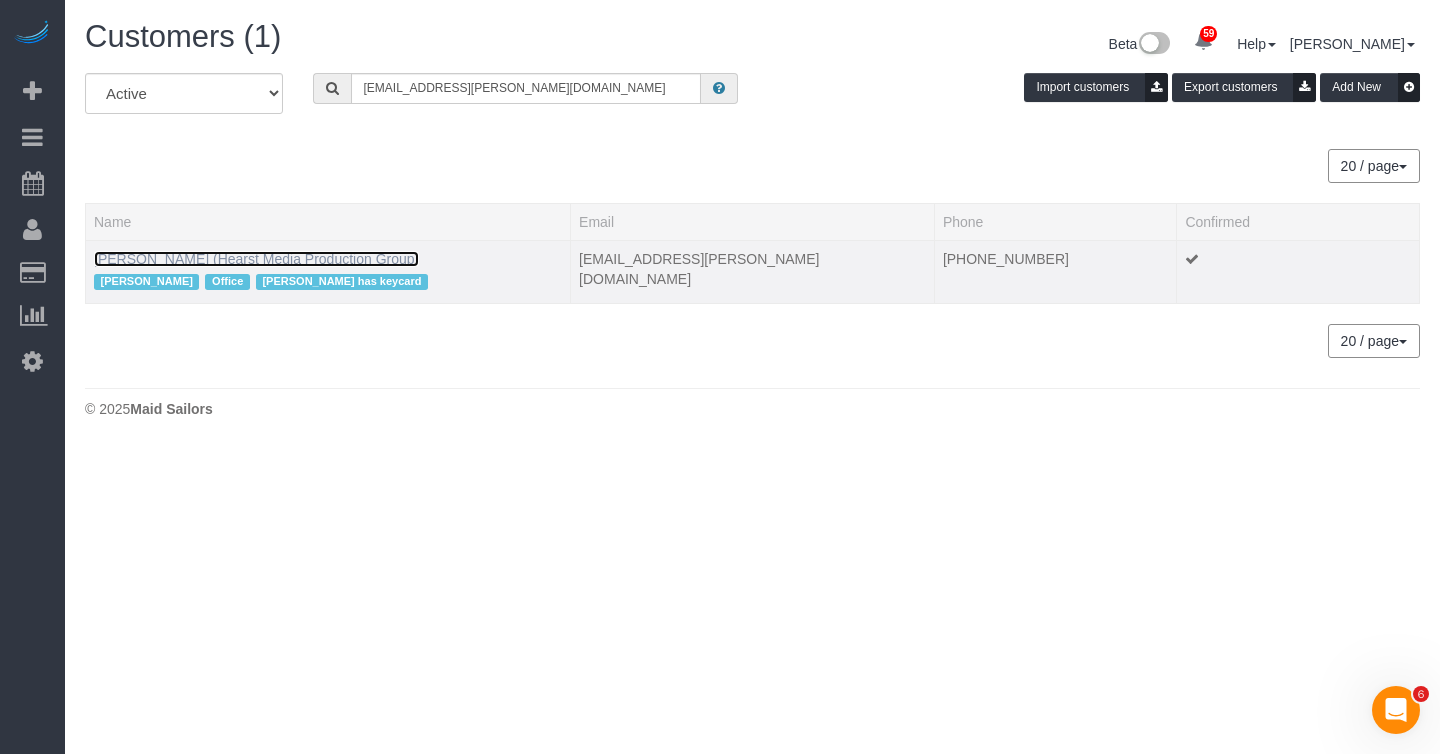 click on "[PERSON_NAME] (Hearst Media Production Group)" at bounding box center [256, 259] 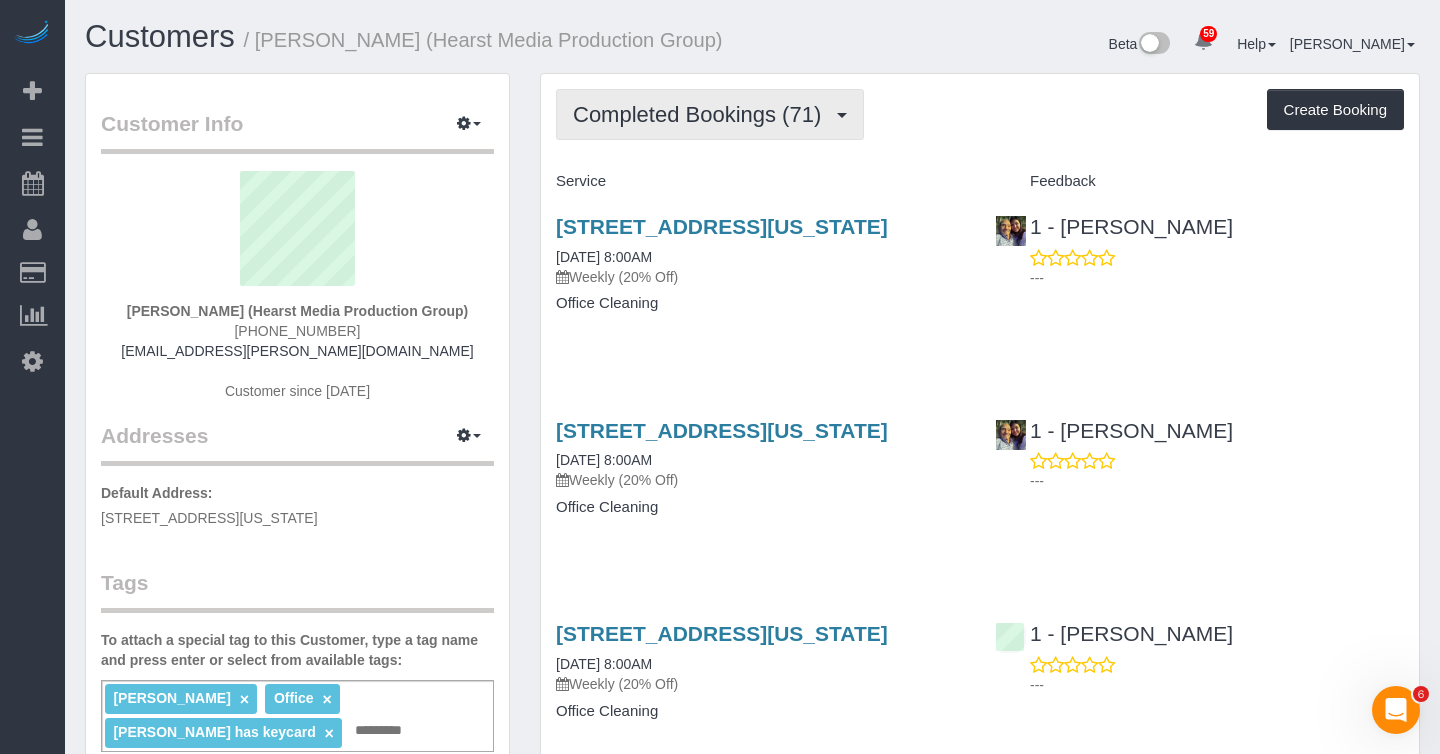 click on "Completed Bookings (71)" at bounding box center (702, 114) 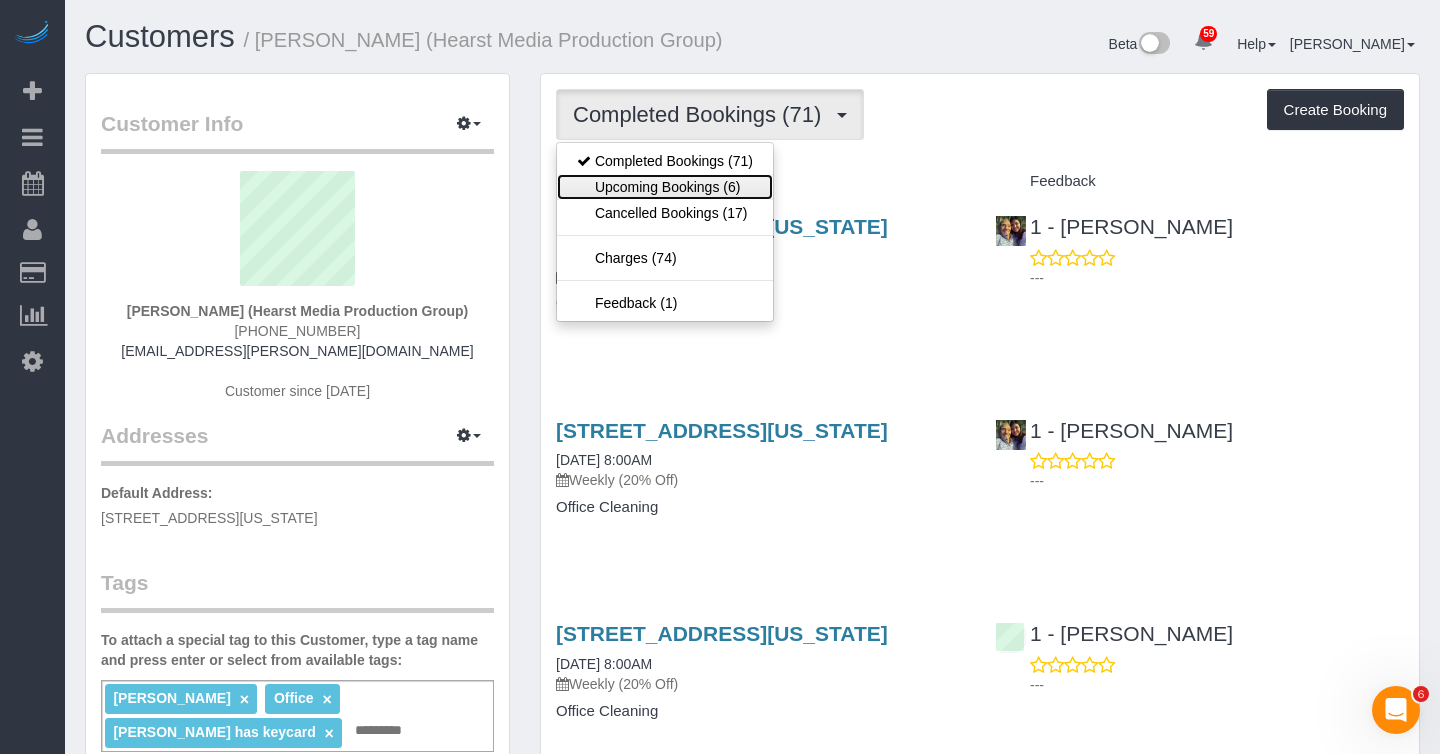 click on "Upcoming Bookings (6)" at bounding box center (665, 187) 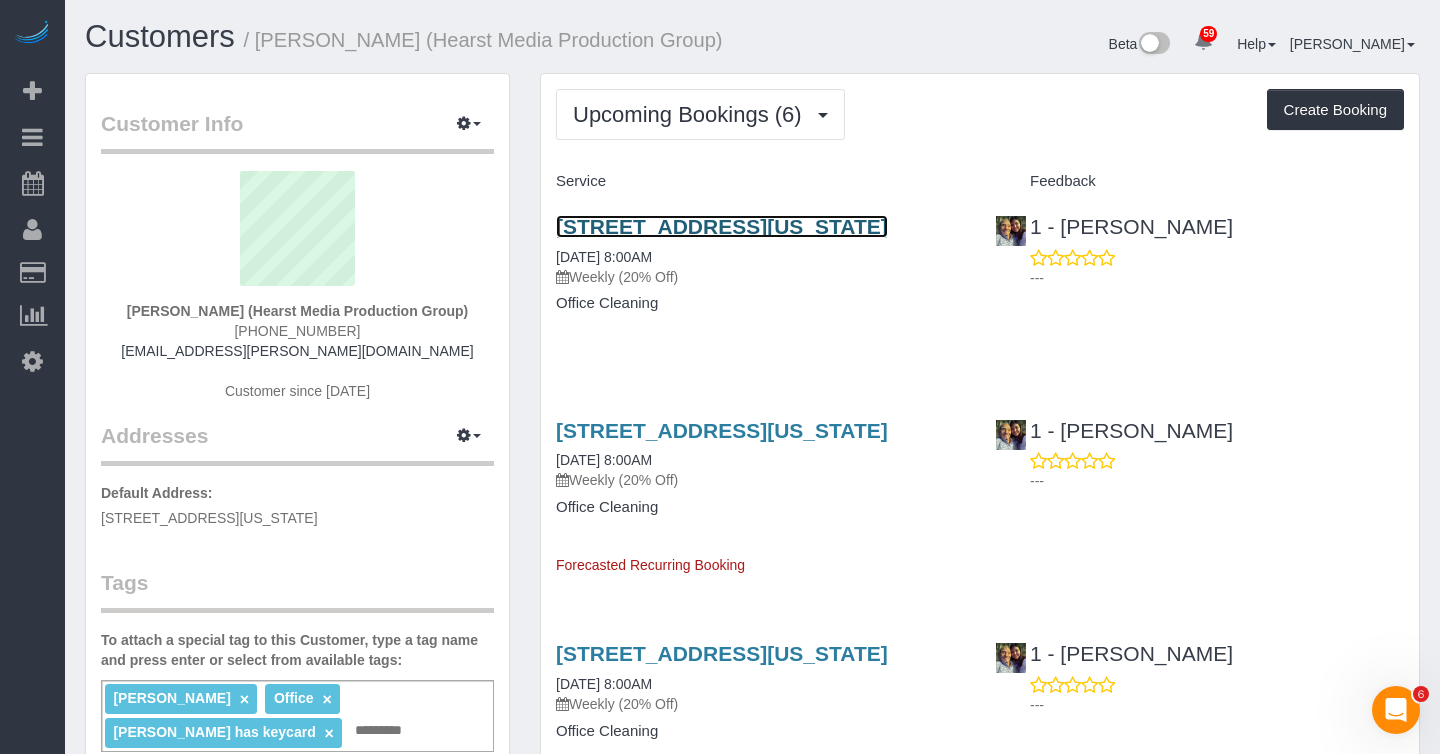 click on "[STREET_ADDRESS][US_STATE]" at bounding box center (722, 226) 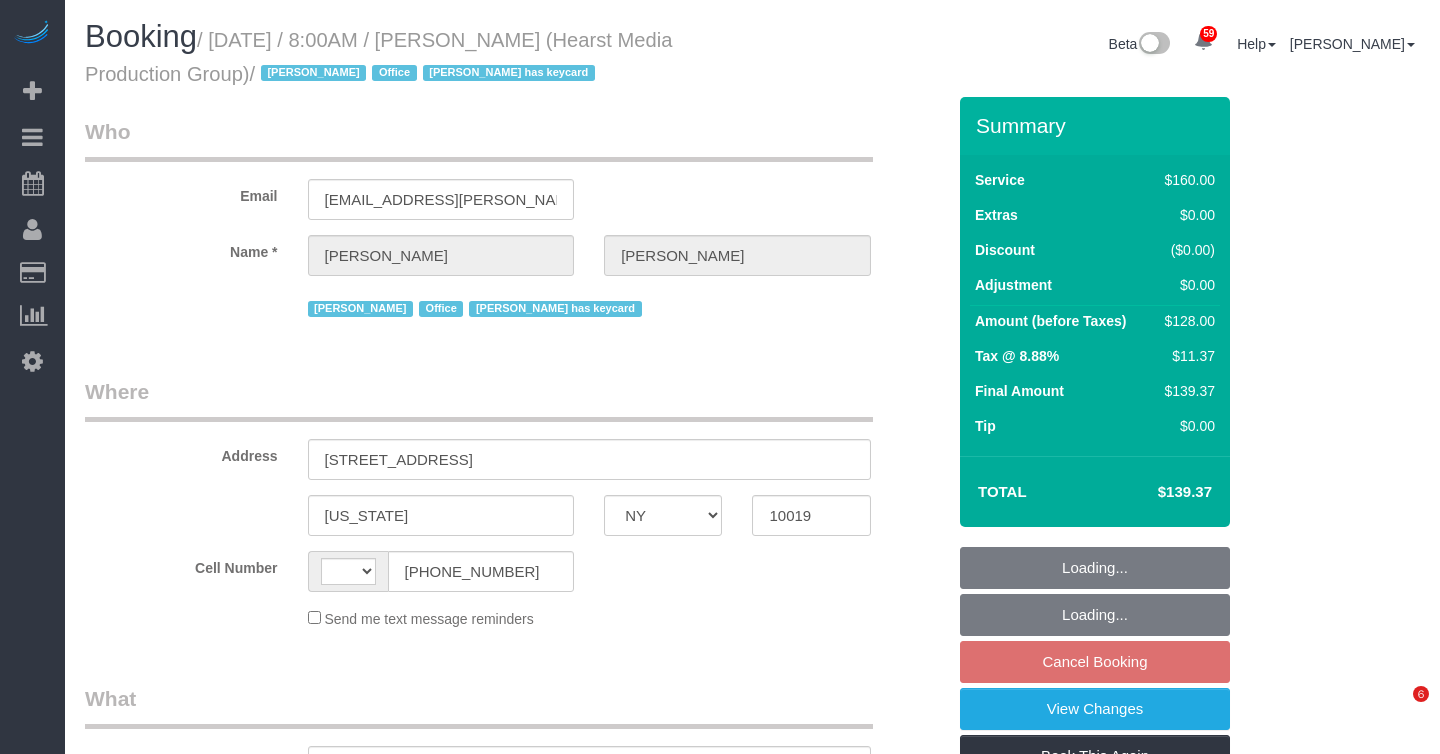 select on "NY" 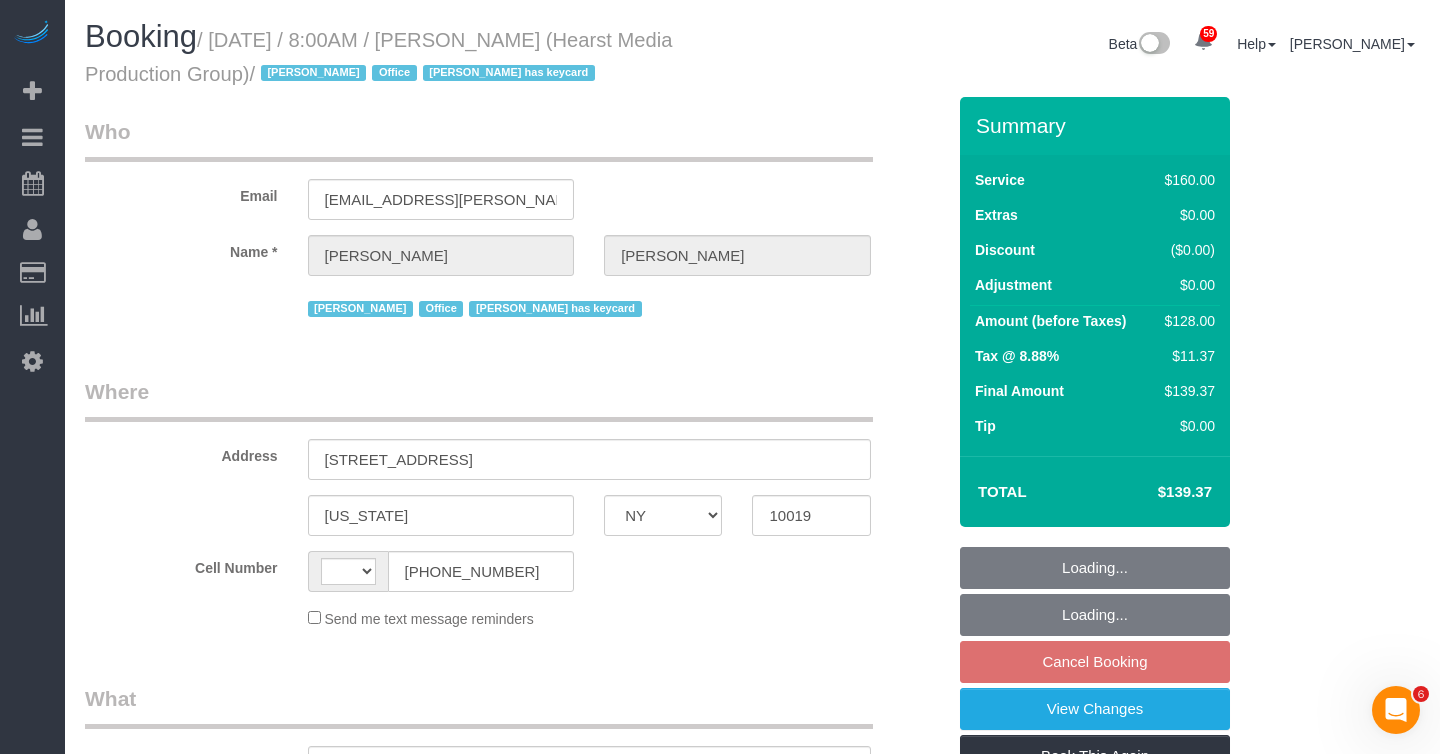 scroll, scrollTop: 0, scrollLeft: 0, axis: both 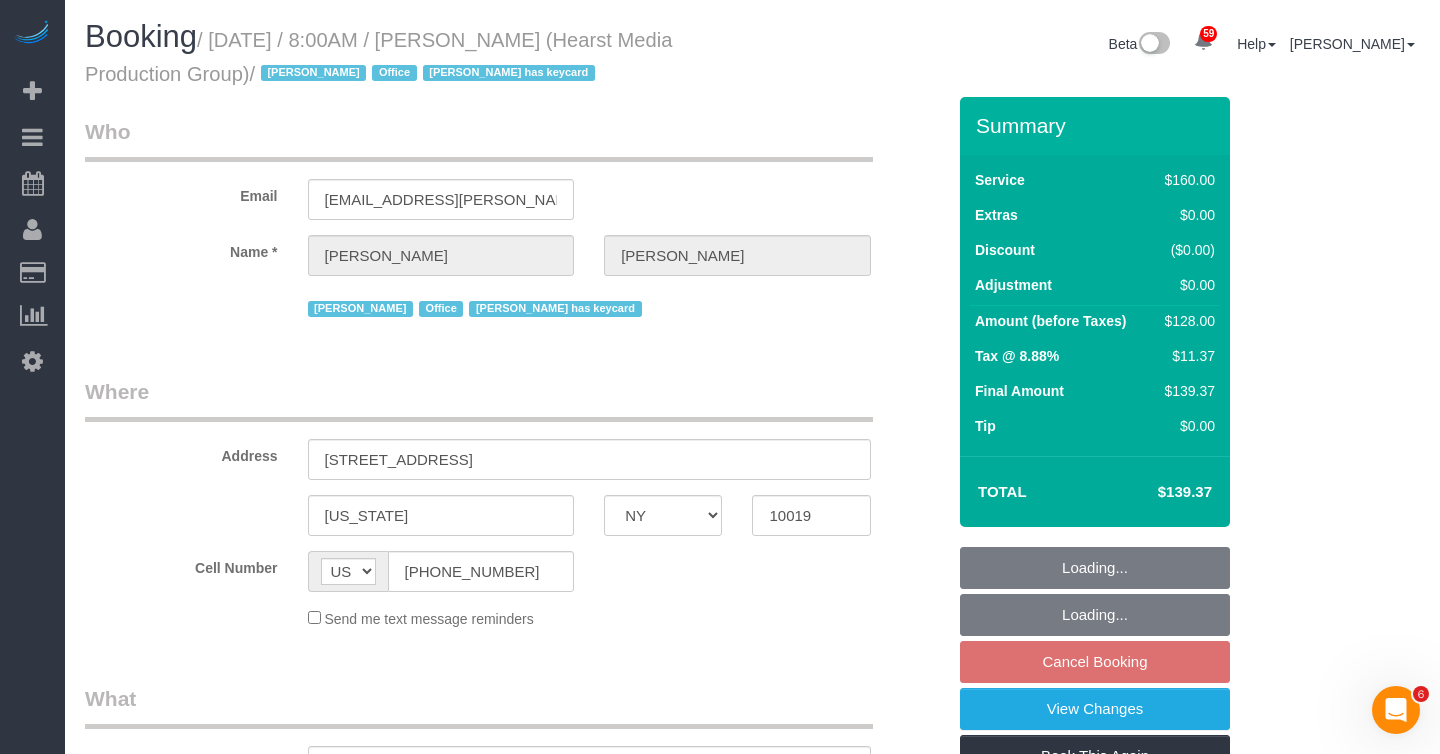 select on "spot1" 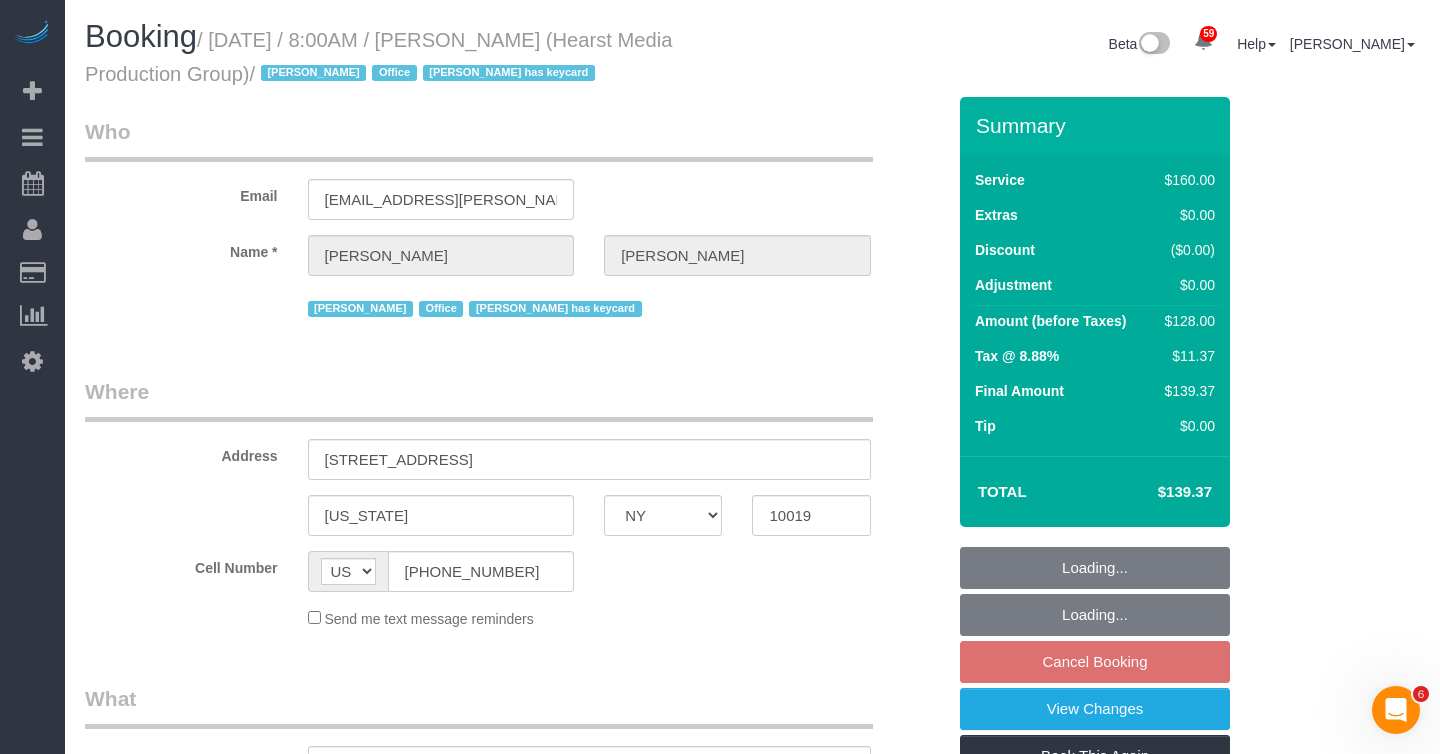 select on "number:89" 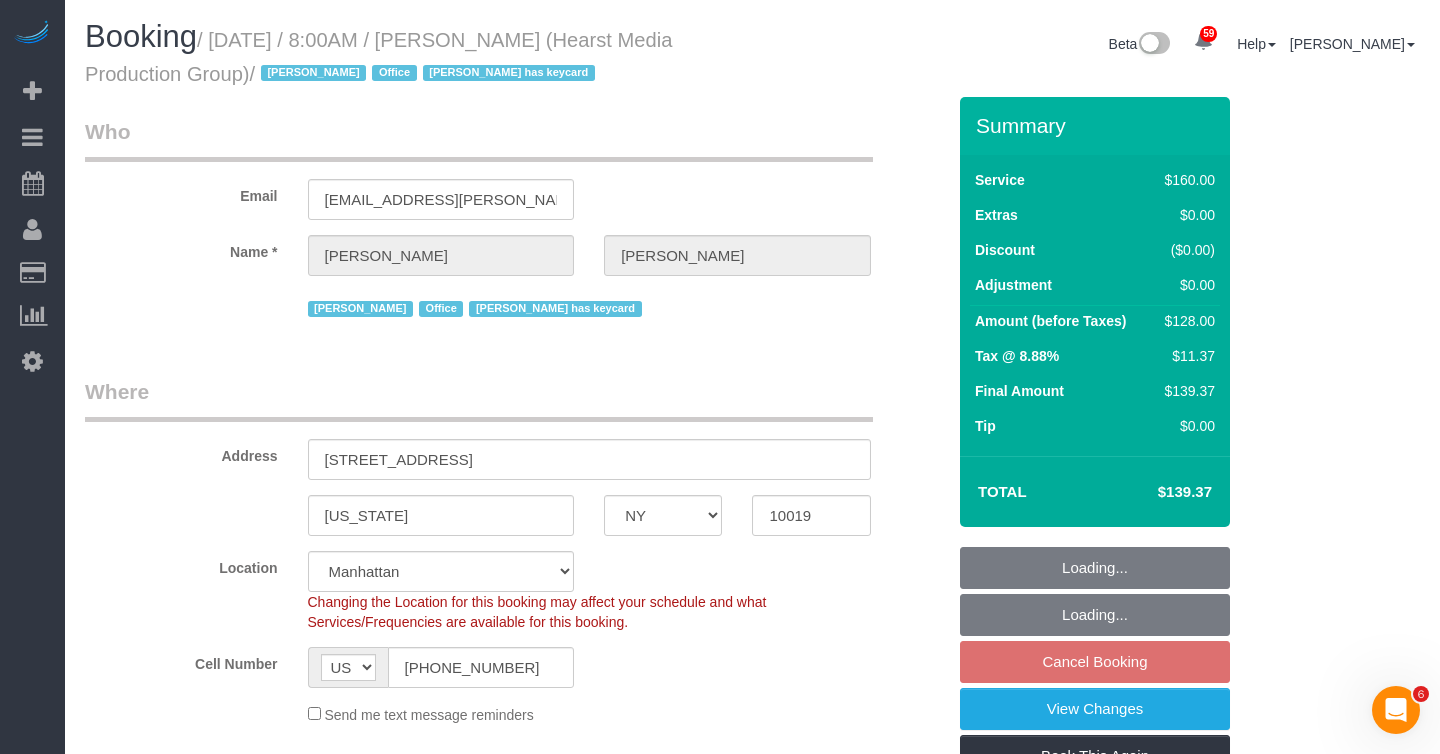 select on "string:stripe-pm_1POn4N4VGloSiKo7I2MIPr2I" 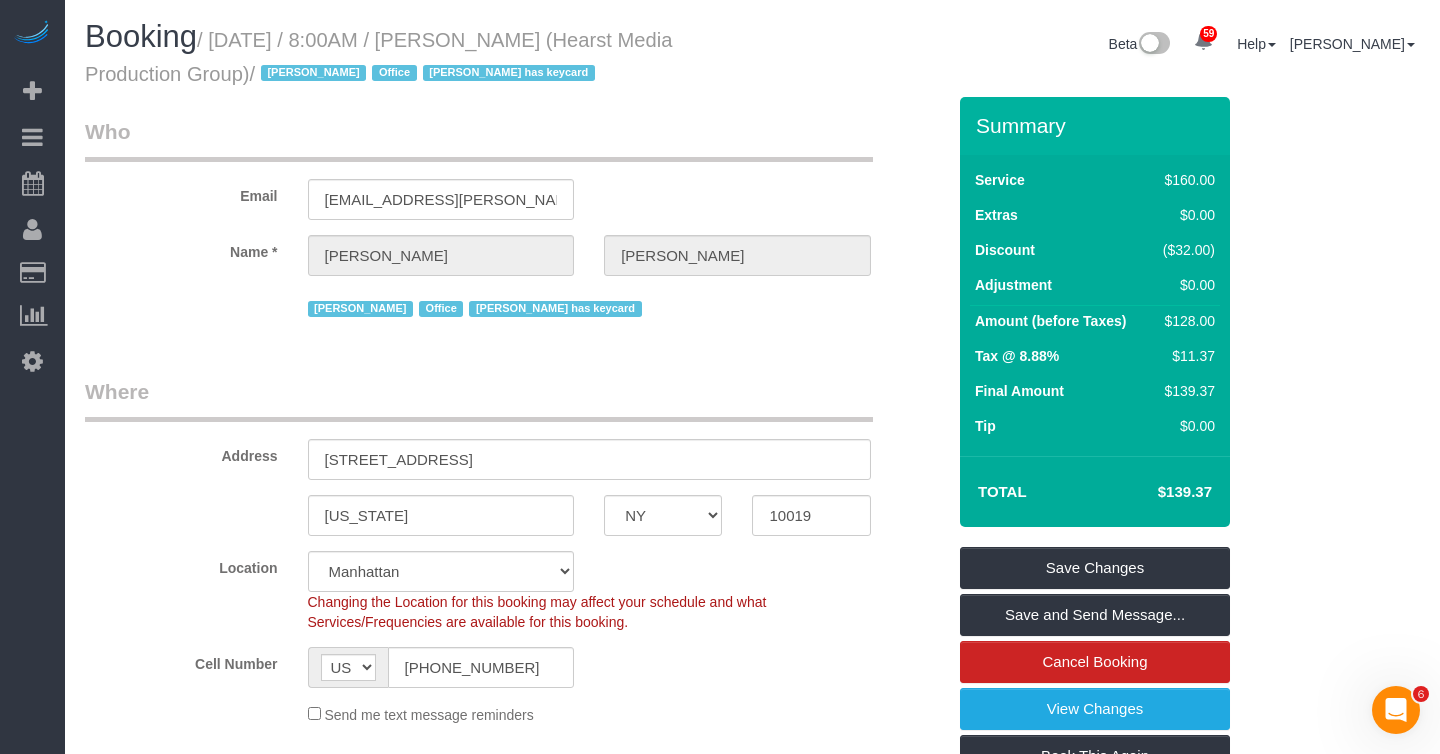 drag, startPoint x: 227, startPoint y: 41, endPoint x: 249, endPoint y: 75, distance: 40.496914 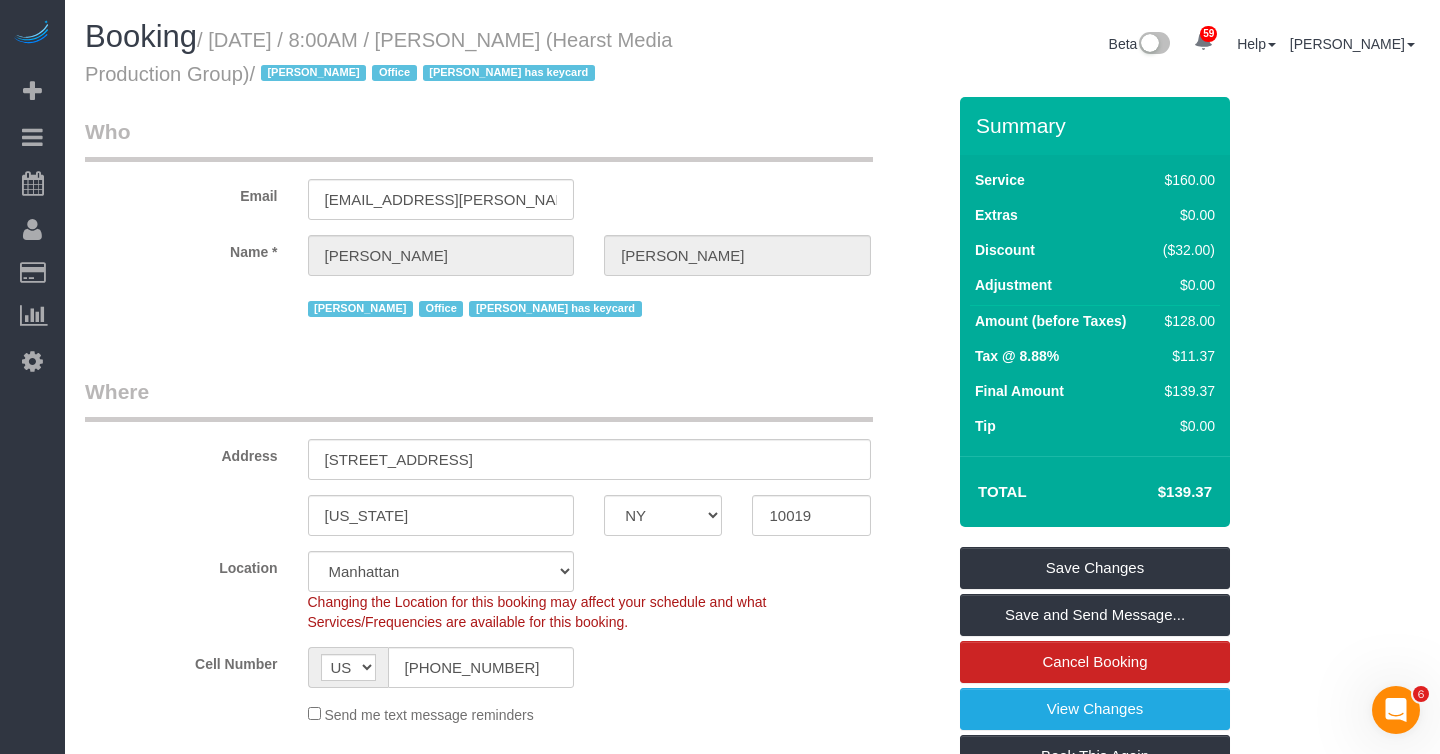 click on "/ July 05, 2025 / 8:00AM / Rob Pohle (Hearst Media Production Group)
/
Jacky Xu
Office
Xiomara has keycard" at bounding box center (378, 57) 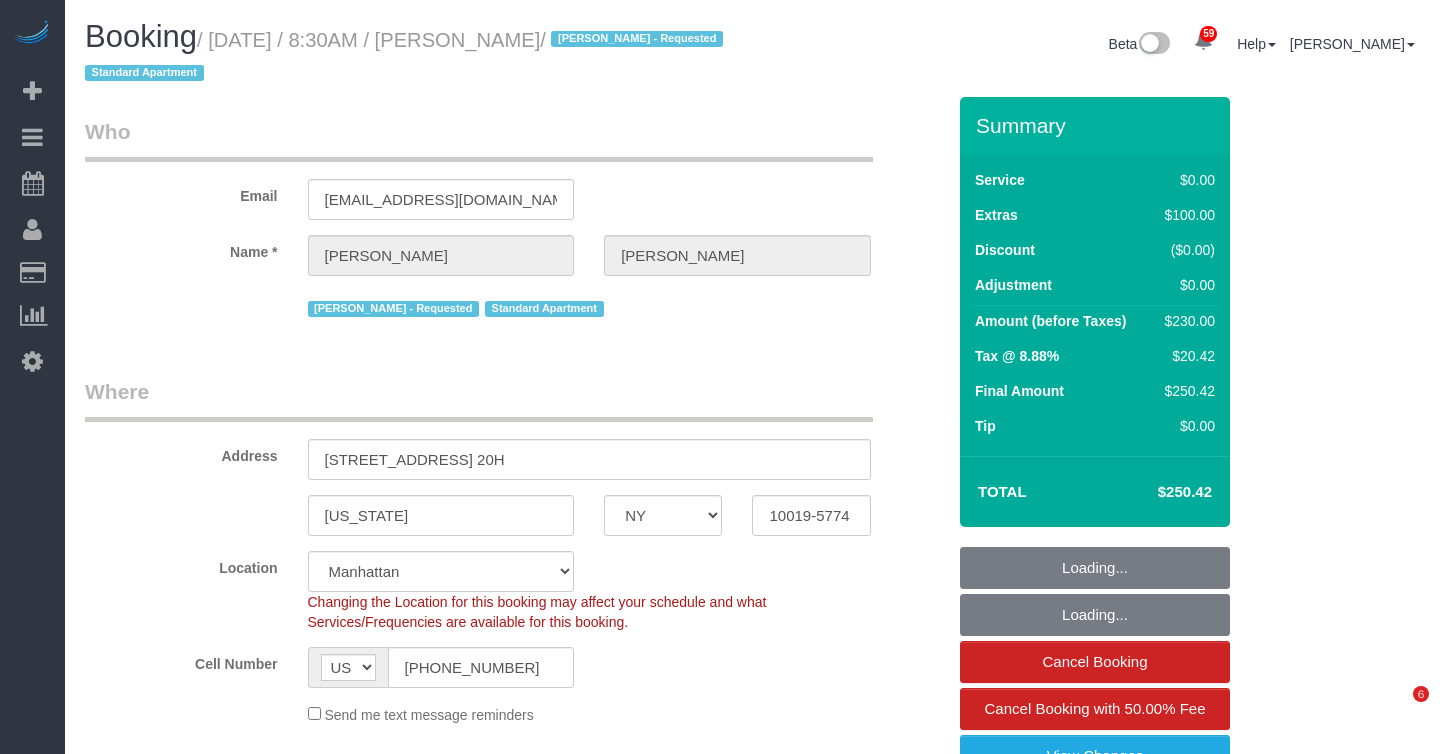 select on "NY" 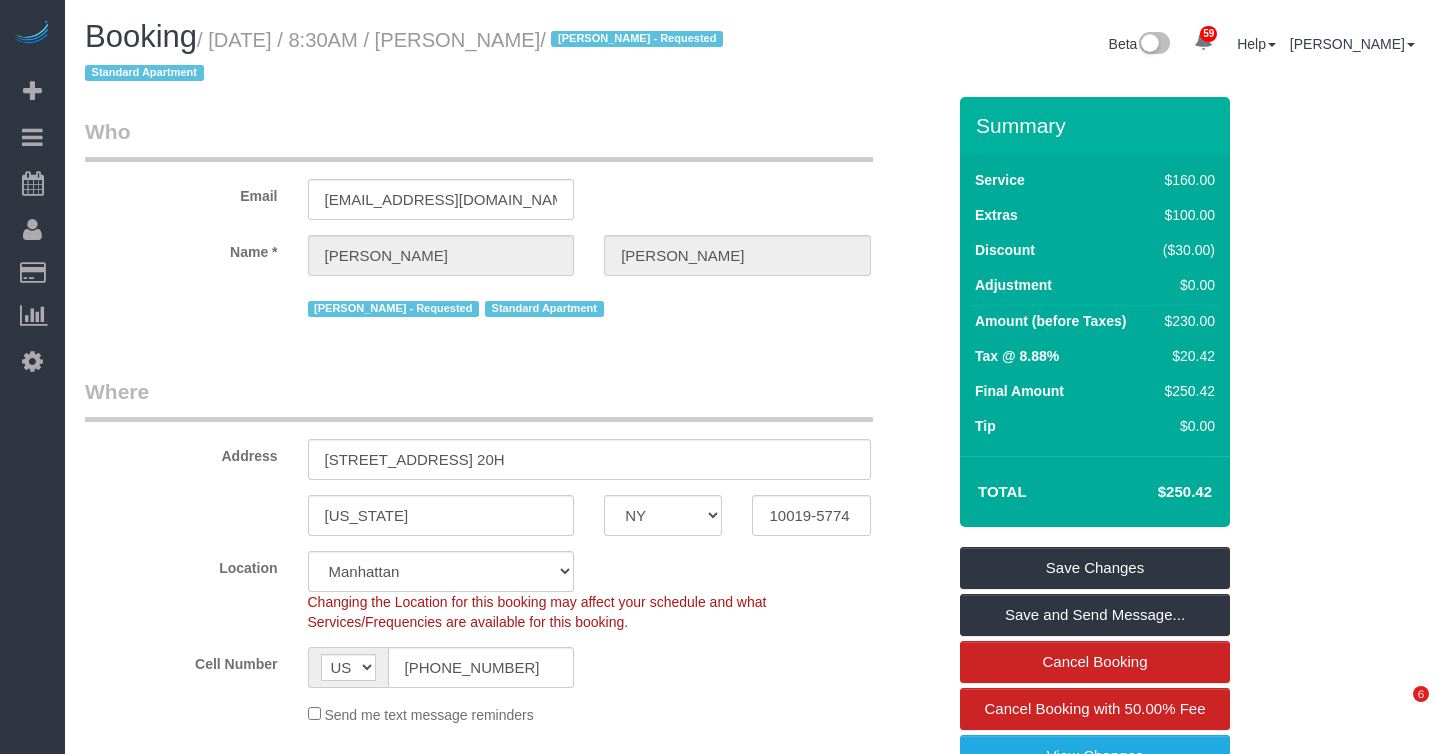 scroll, scrollTop: 0, scrollLeft: 0, axis: both 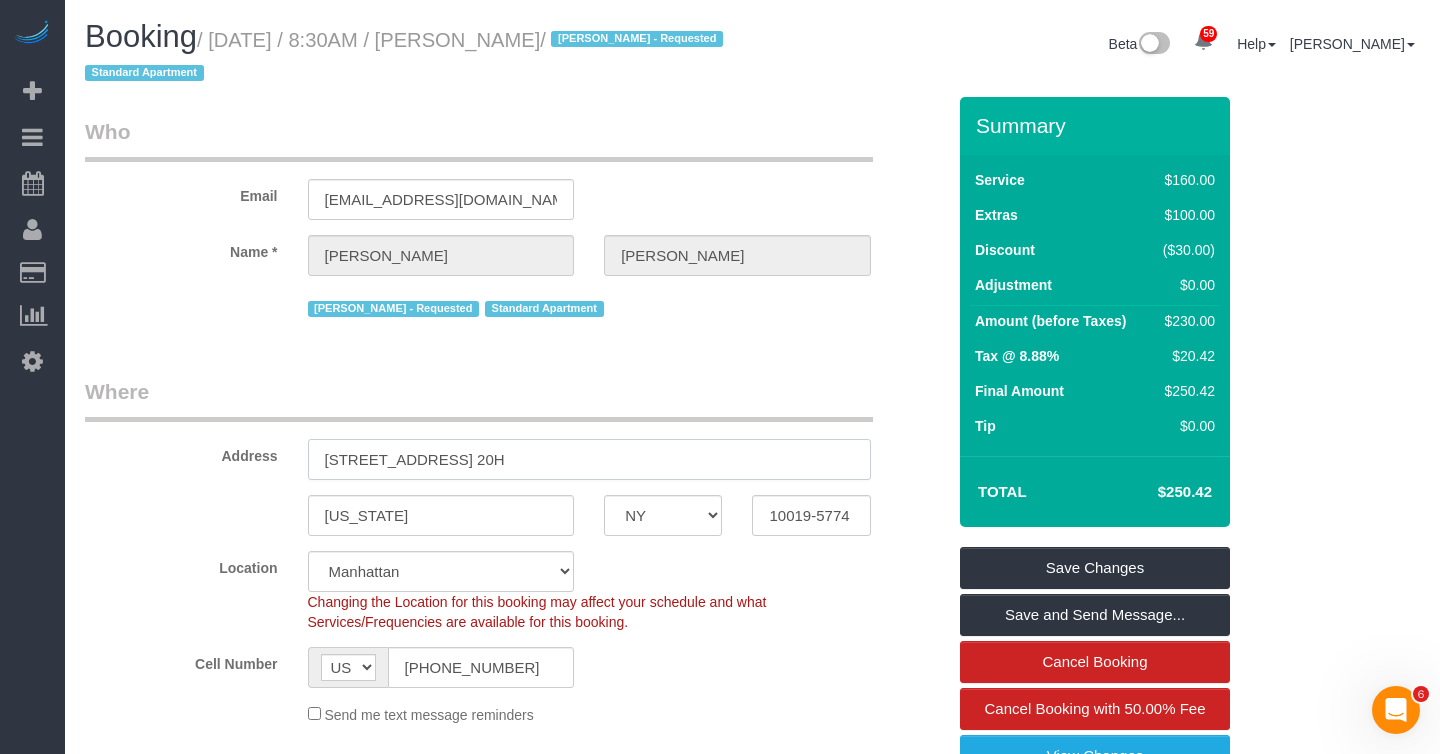 click on "[STREET_ADDRESS] 20H" at bounding box center [589, 459] 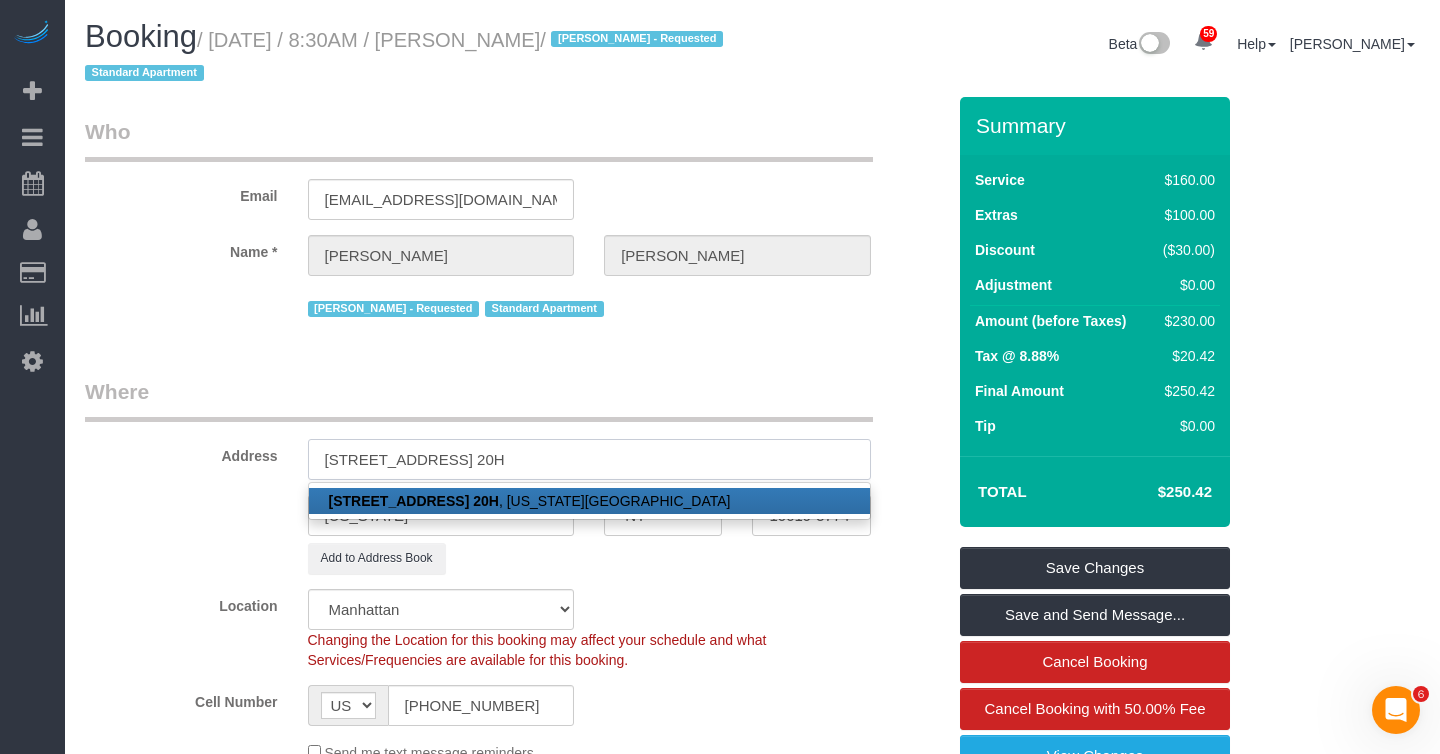 drag, startPoint x: 472, startPoint y: 465, endPoint x: 322, endPoint y: 463, distance: 150.01334 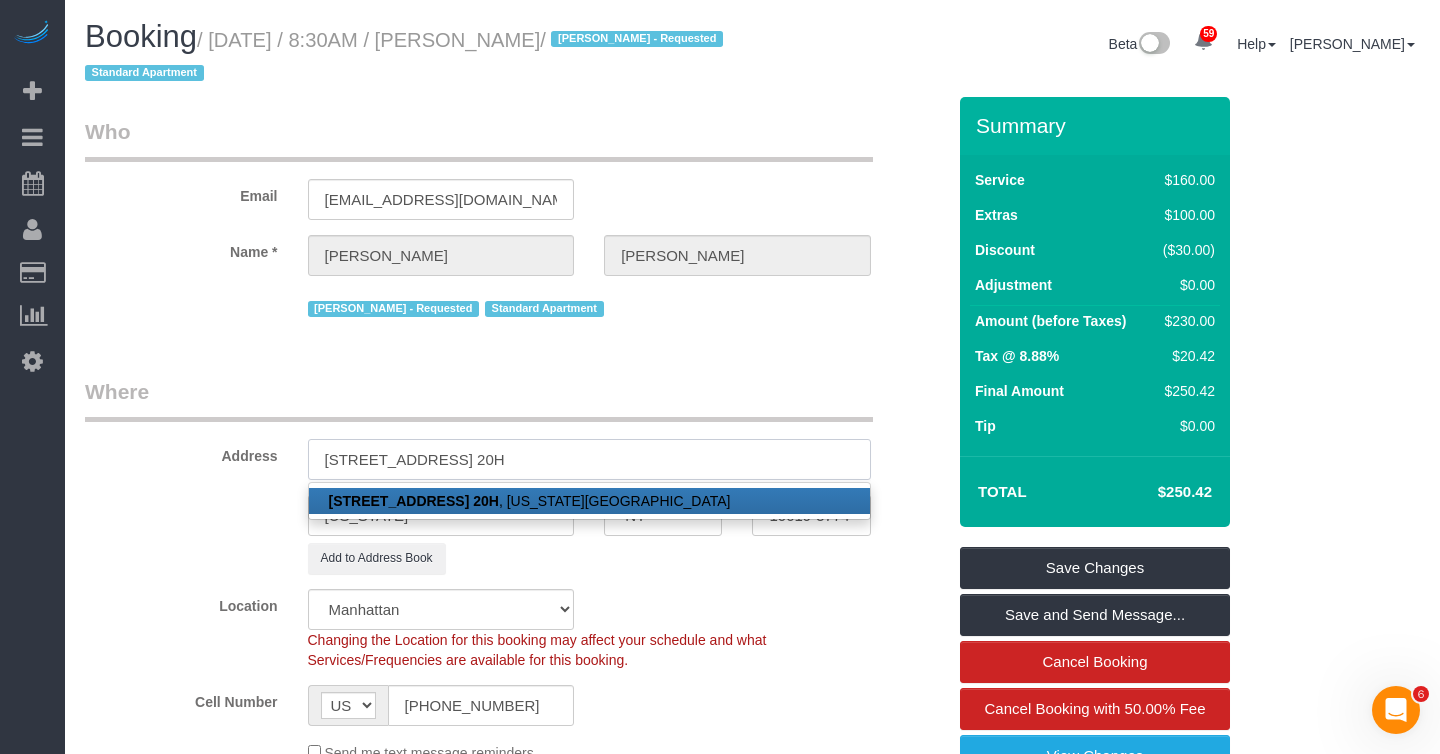 click on "[STREET_ADDRESS] 20H" at bounding box center [589, 459] 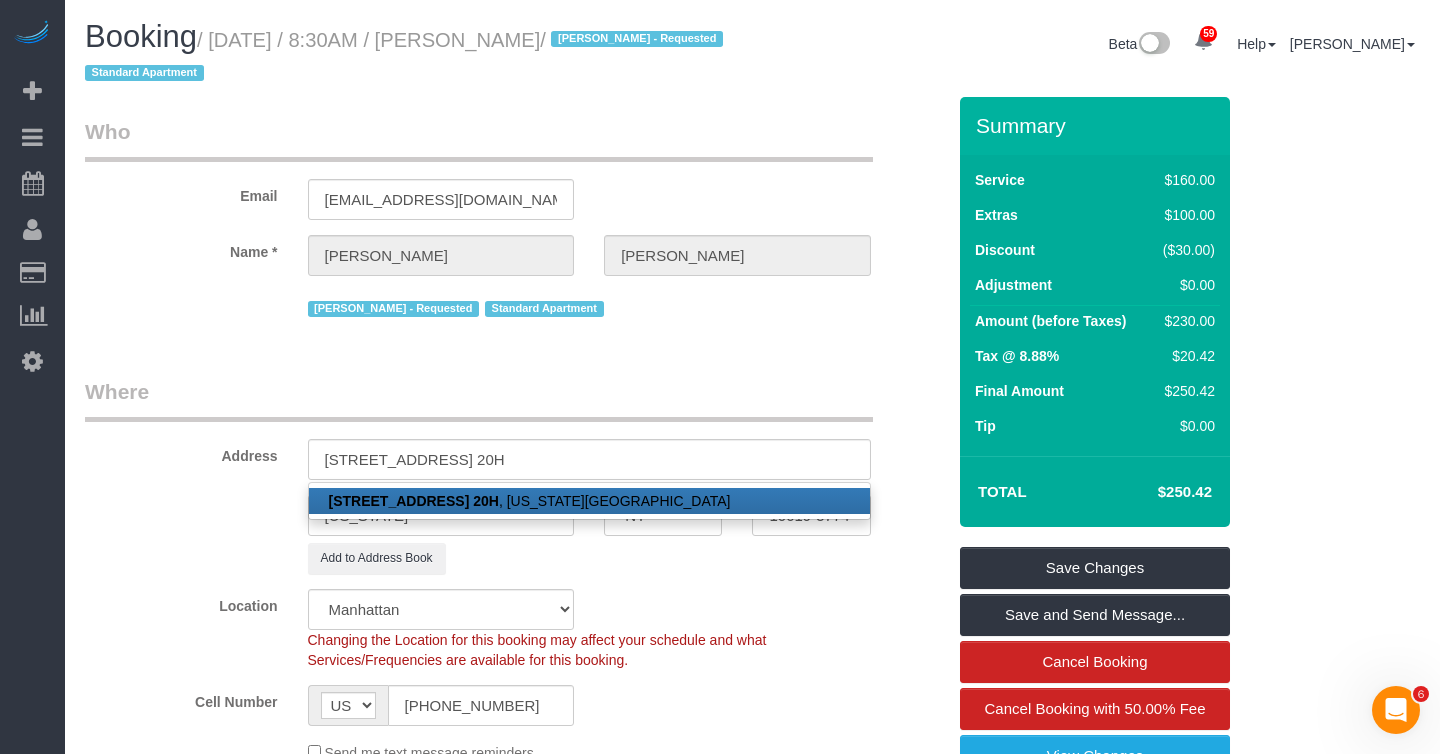 click on "Address
[STREET_ADDRESS]. 20H
[STREET_ADDRESS] [STREET_ADDRESS][US_STATE]
[US_STATE]
AK
AL
AR
AZ
CA
CO
CT
DC
DE
[GEOGRAPHIC_DATA]
[GEOGRAPHIC_DATA]
HI
IA
ID
IL
IN
KS
[GEOGRAPHIC_DATA]
LA
MA
MD
ME
MI
[GEOGRAPHIC_DATA]
[GEOGRAPHIC_DATA]
MS
MT
[GEOGRAPHIC_DATA]
ND
NE
NH
[GEOGRAPHIC_DATA]
NM
NV
[GEOGRAPHIC_DATA]
[GEOGRAPHIC_DATA]
OK
OR
[GEOGRAPHIC_DATA]
[GEOGRAPHIC_DATA]
SC
SD
[GEOGRAPHIC_DATA]" at bounding box center [515, 475] 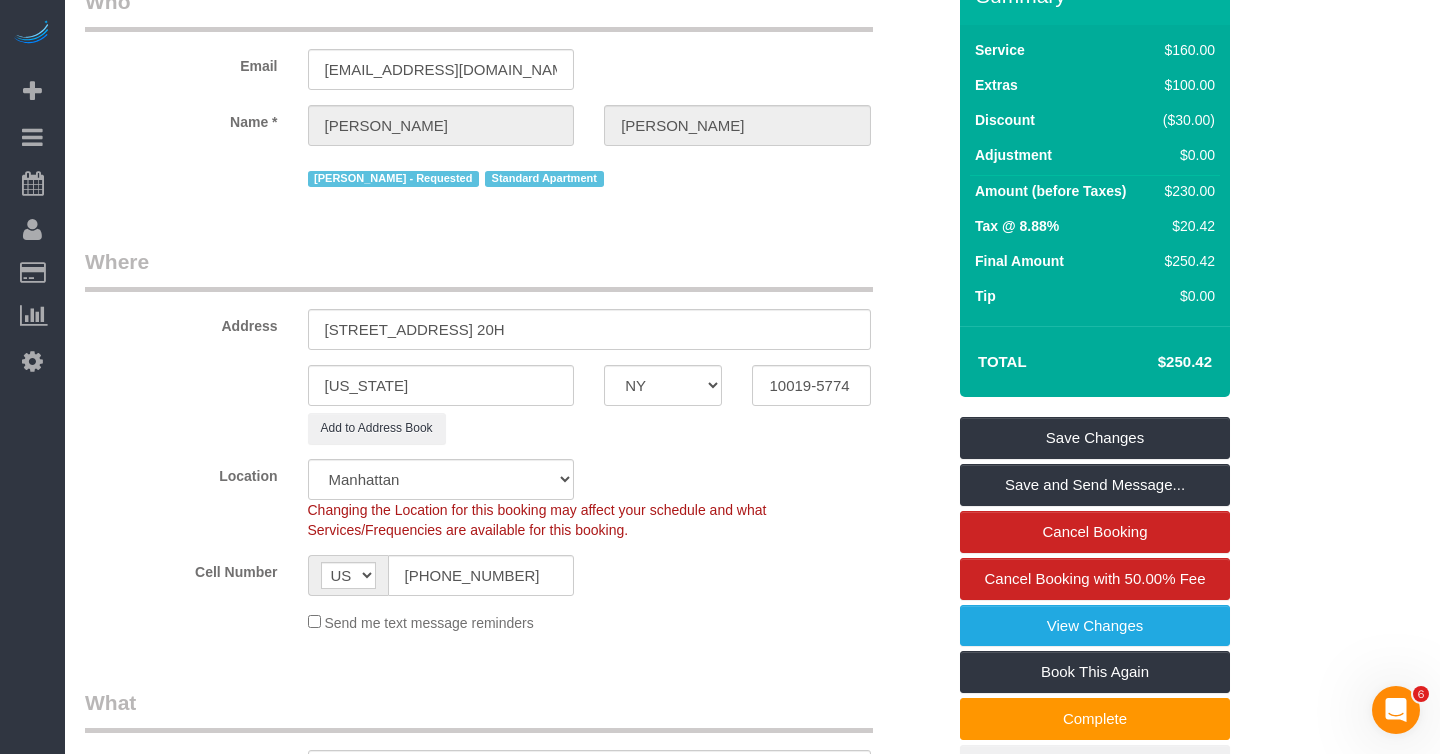 scroll, scrollTop: 142, scrollLeft: 0, axis: vertical 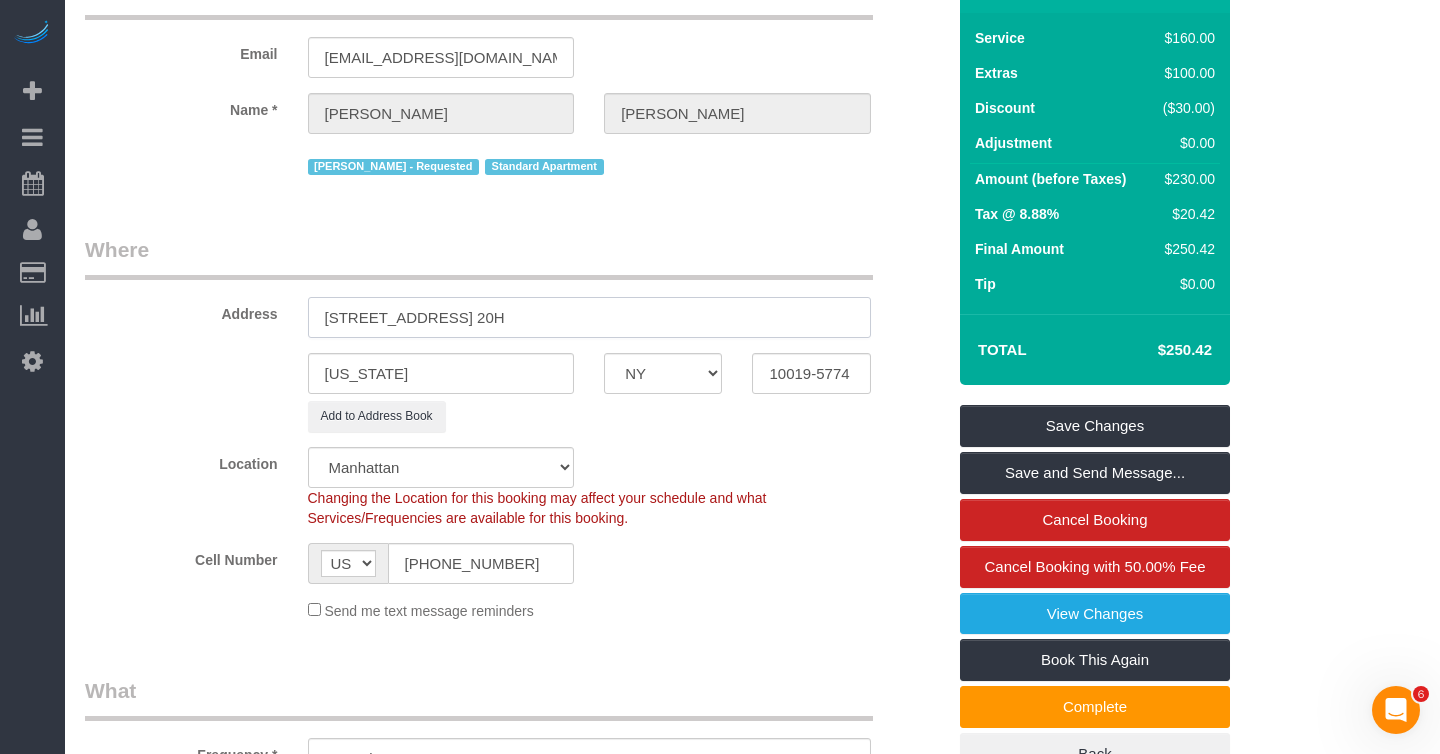 click on "[STREET_ADDRESS] 20H" at bounding box center [589, 317] 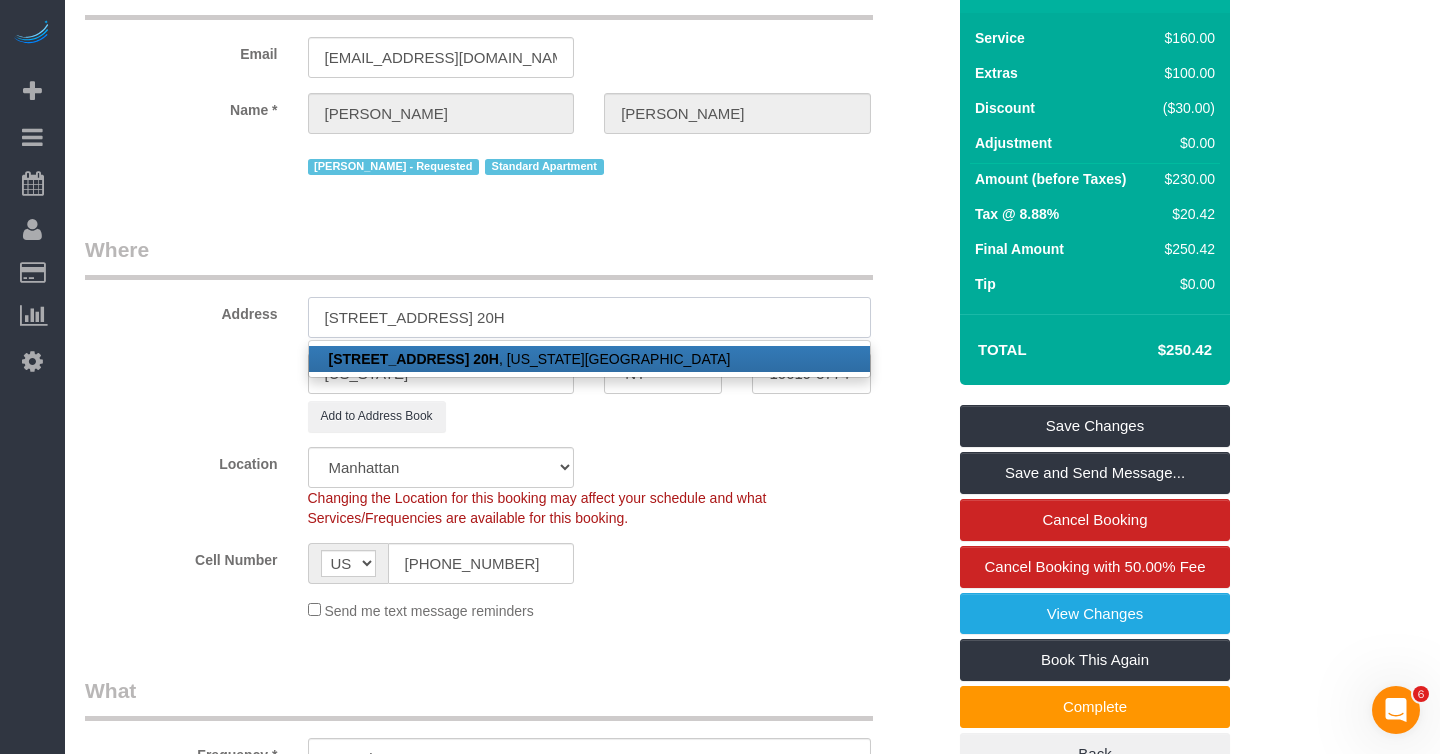 click on "[STREET_ADDRESS] 20H" at bounding box center [589, 317] 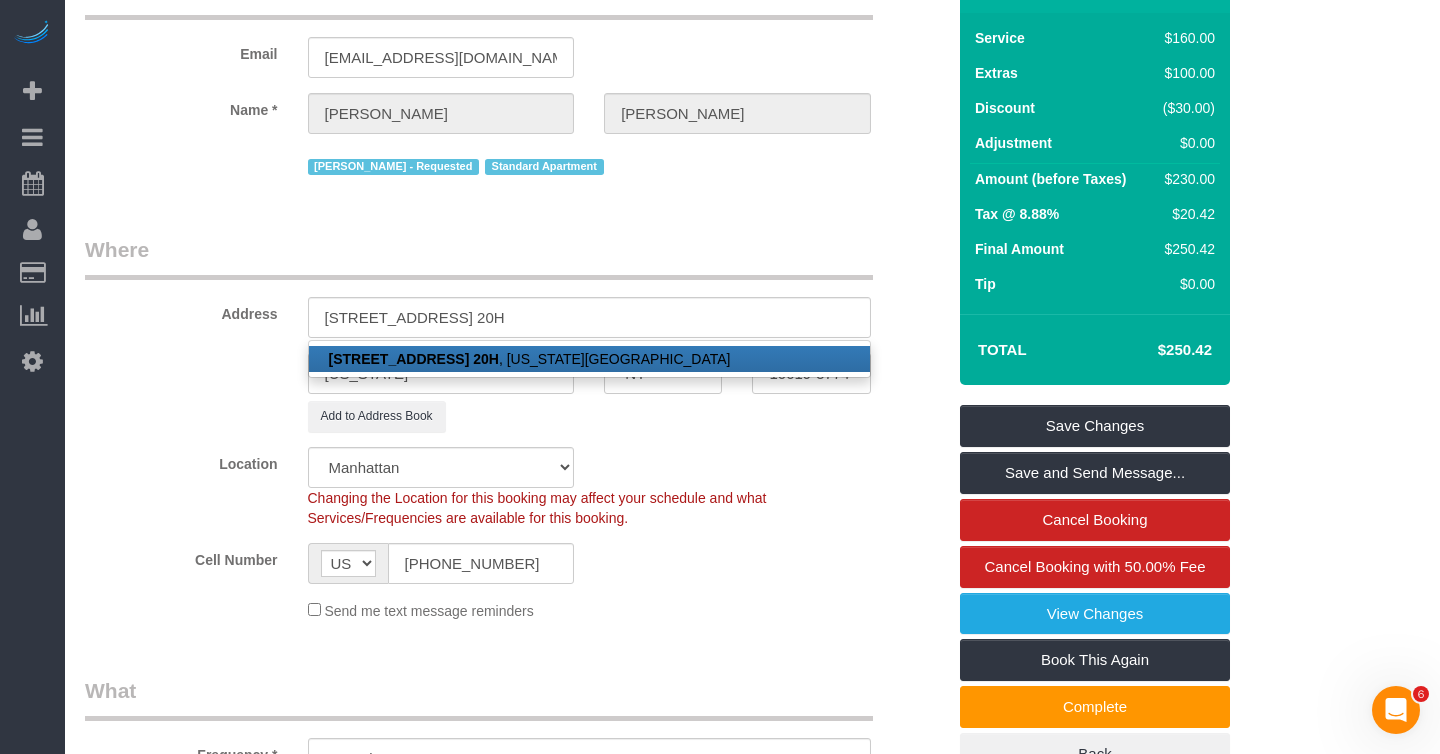 click on "Where" at bounding box center (479, 257) 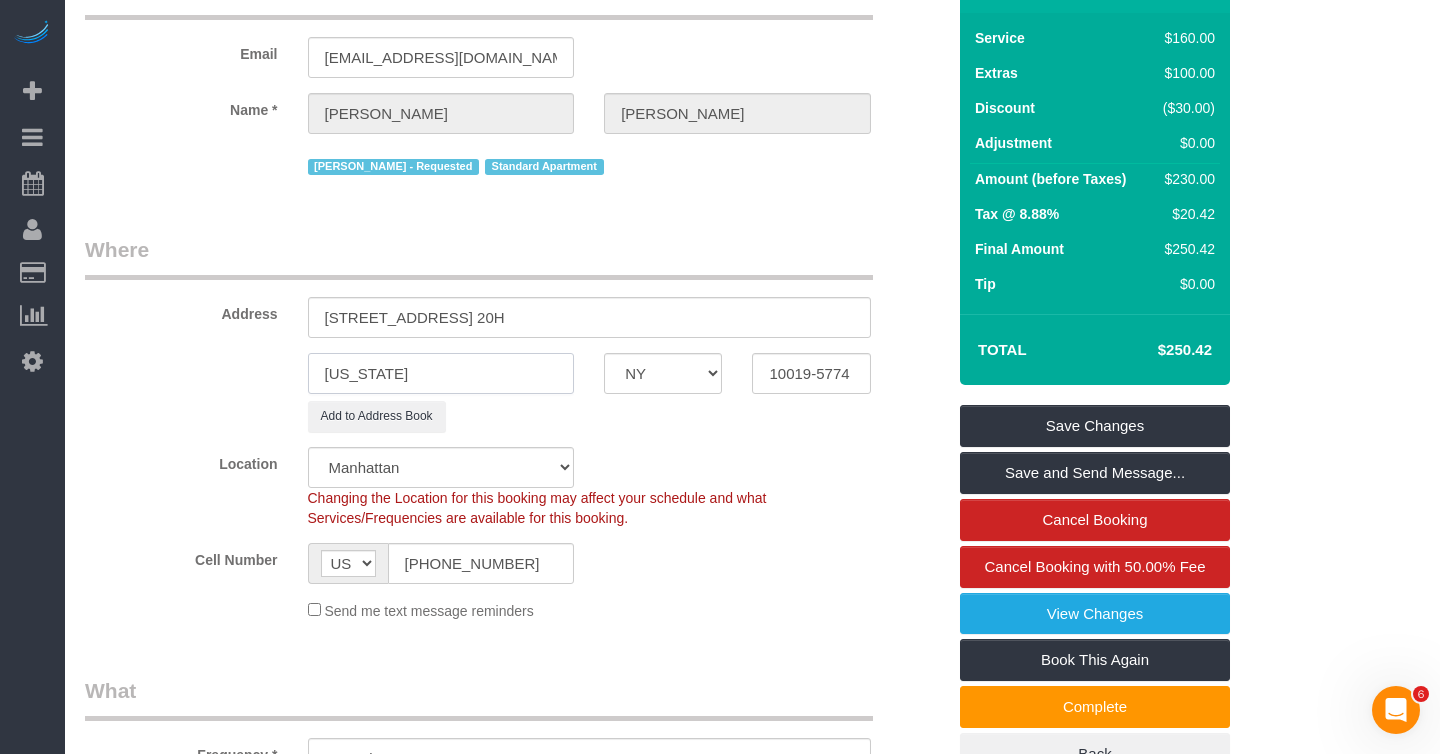 click on "[US_STATE]" at bounding box center [441, 373] 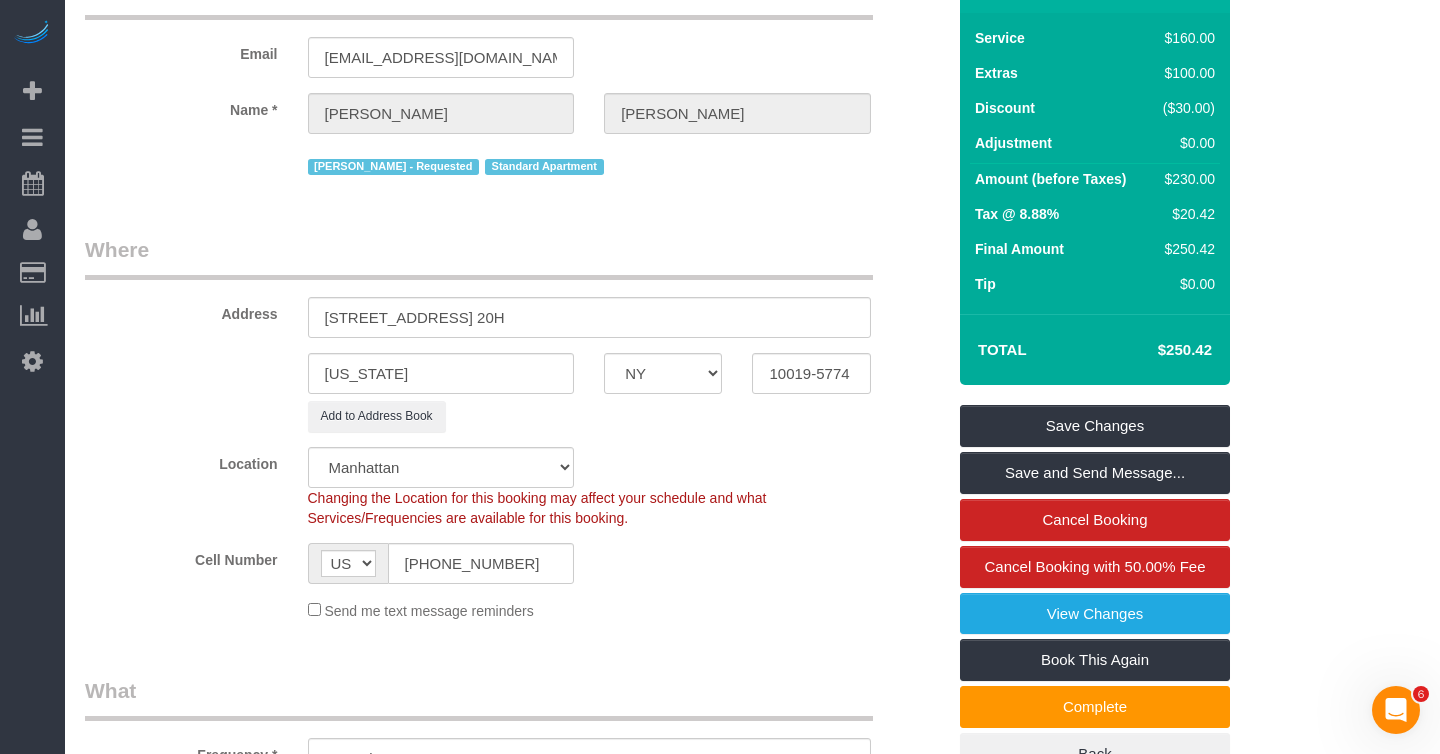click on "Location
[GEOGRAPHIC_DATA] [GEOGRAPHIC_DATA] [GEOGRAPHIC_DATA] [GEOGRAPHIC_DATA] [GEOGRAPHIC_DATA] [GEOGRAPHIC_DATA] [GEOGRAPHIC_DATA] [US_STATE] [GEOGRAPHIC_DATA] [GEOGRAPHIC_DATA] [GEOGRAPHIC_DATA] [GEOGRAPHIC_DATA]
Changing the Location for this booking may affect your schedule and what
Services/Frequencies are available for this booking." 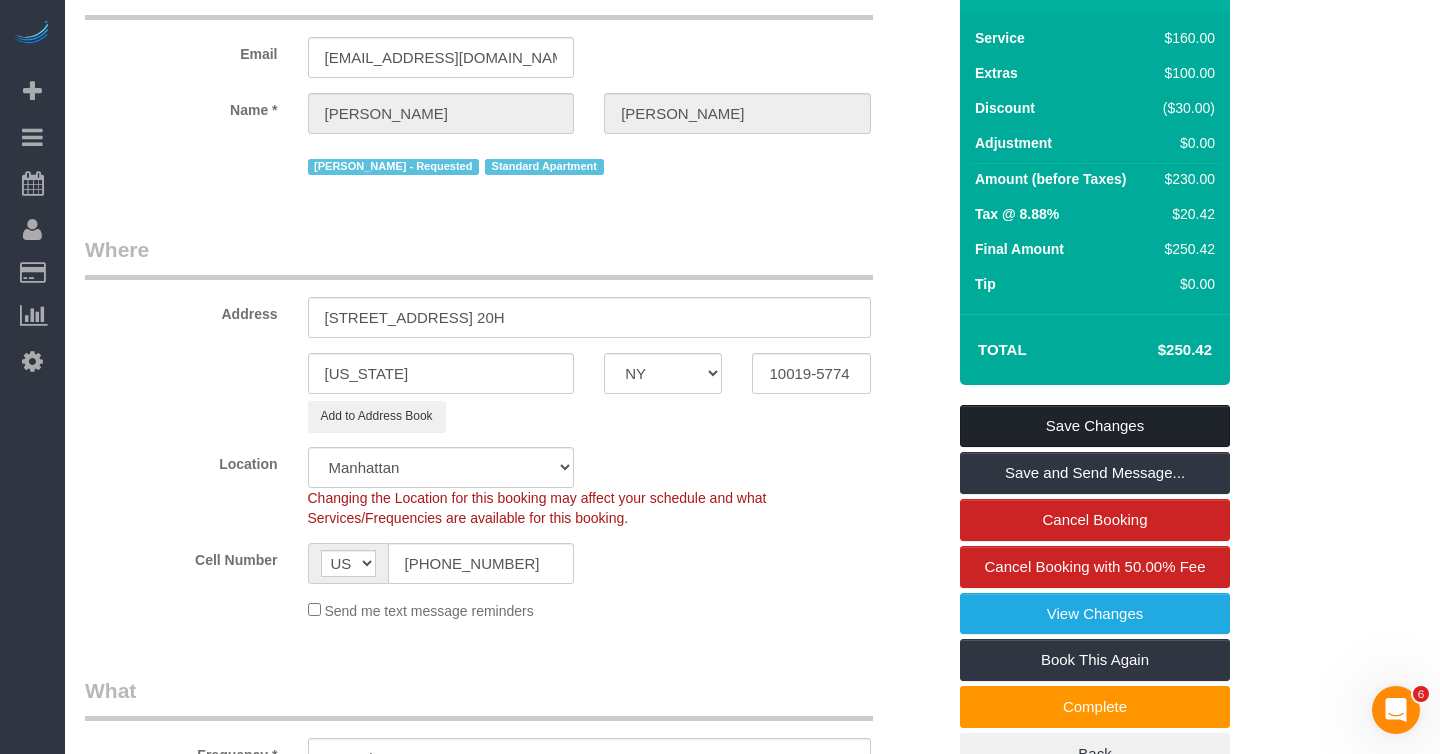 click on "Save Changes" at bounding box center [1095, 426] 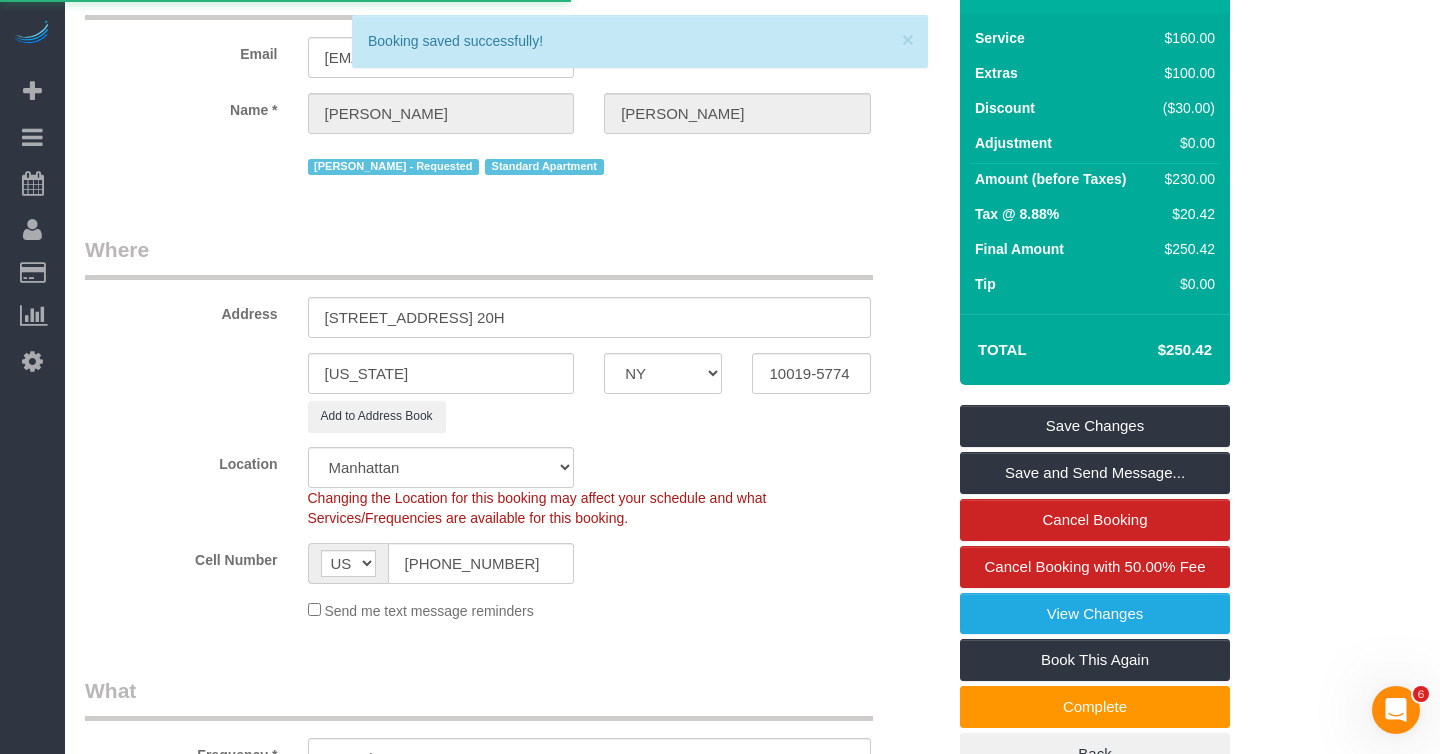 scroll, scrollTop: 0, scrollLeft: 0, axis: both 